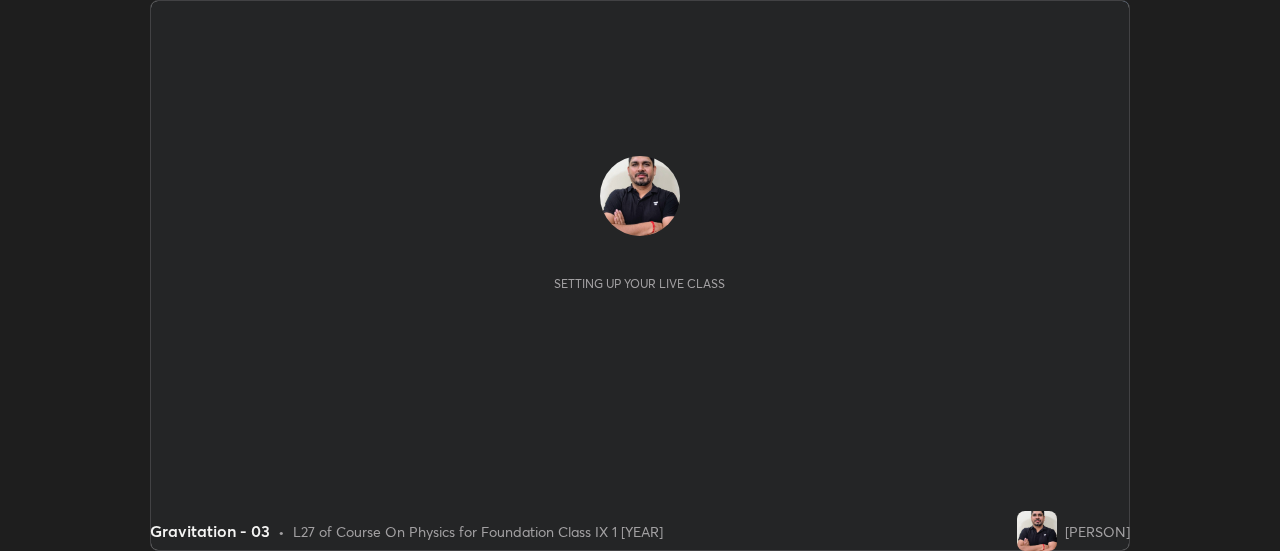 scroll, scrollTop: 0, scrollLeft: 0, axis: both 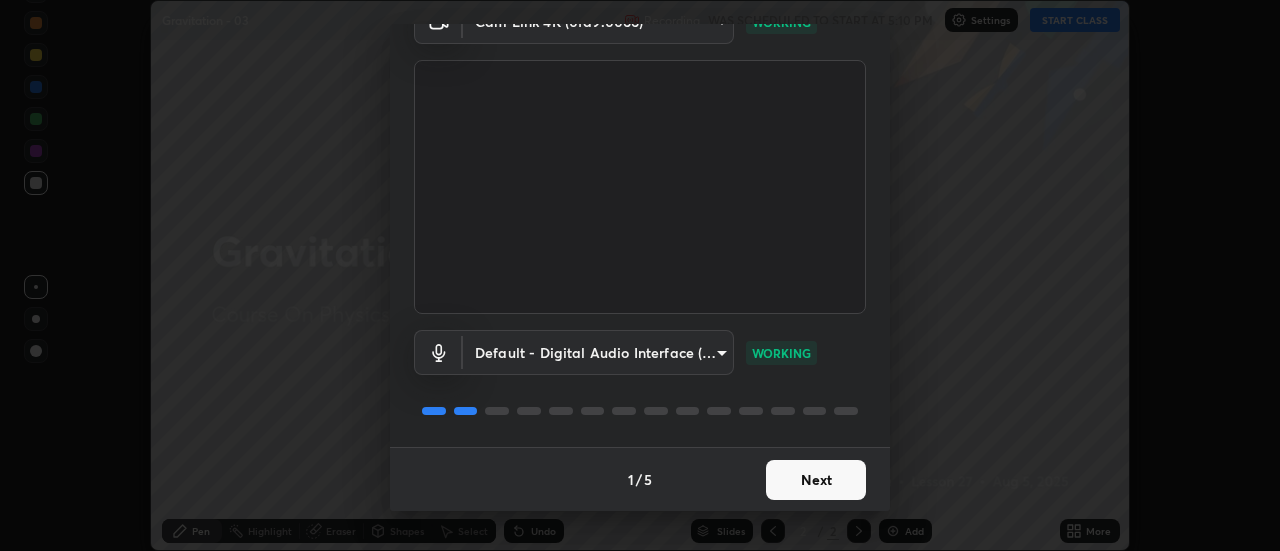 click on "Next" at bounding box center [816, 480] 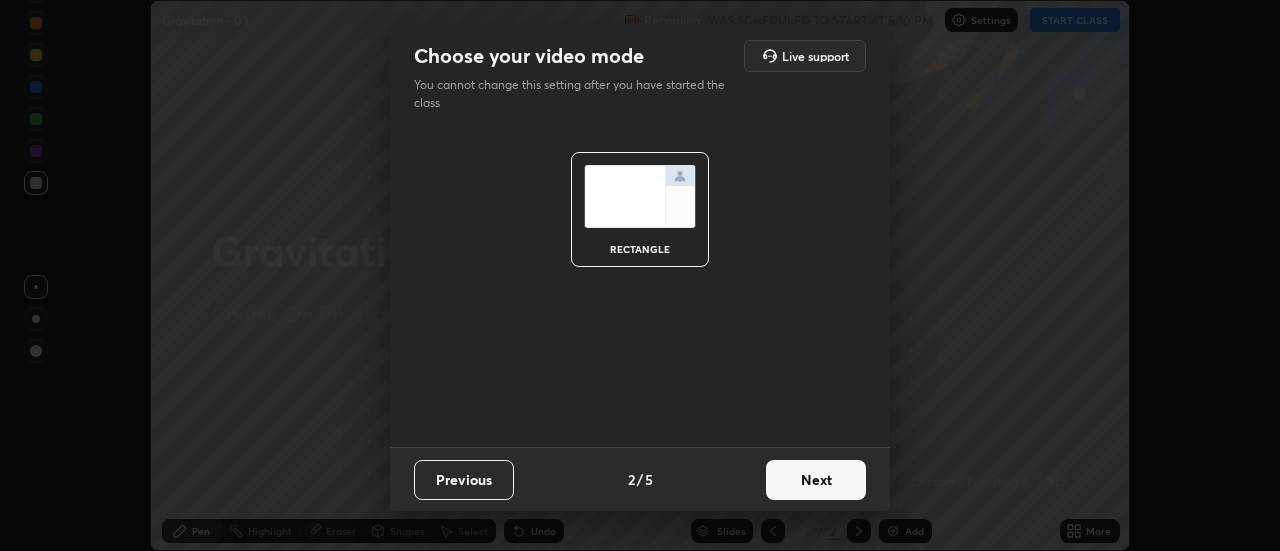 click on "Next" at bounding box center (816, 480) 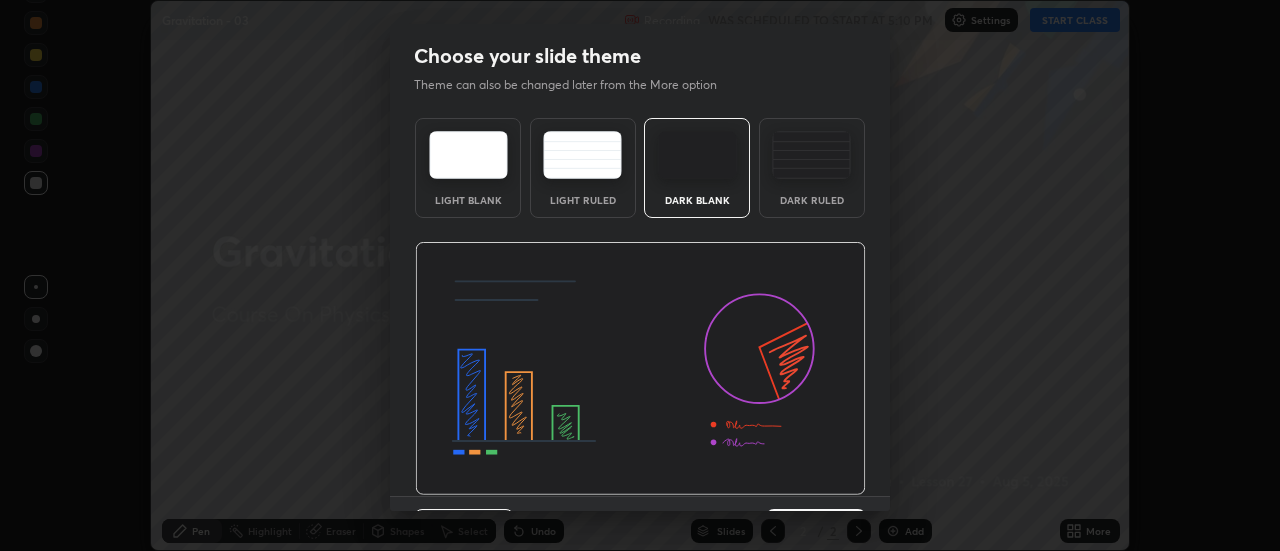 click on "Dark Ruled" at bounding box center (812, 168) 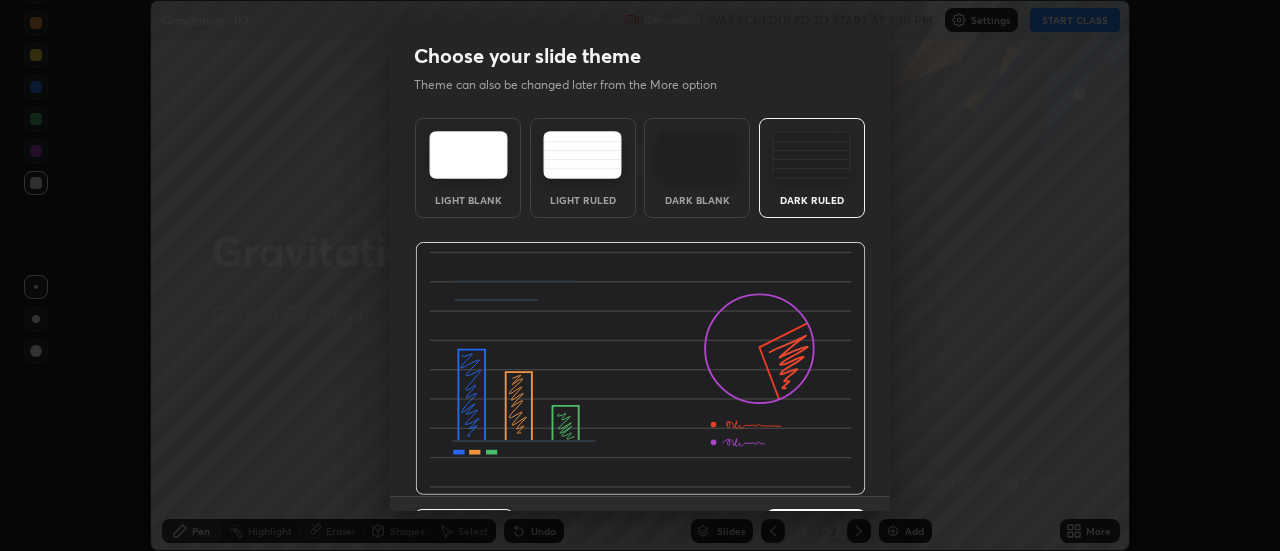 scroll, scrollTop: 49, scrollLeft: 0, axis: vertical 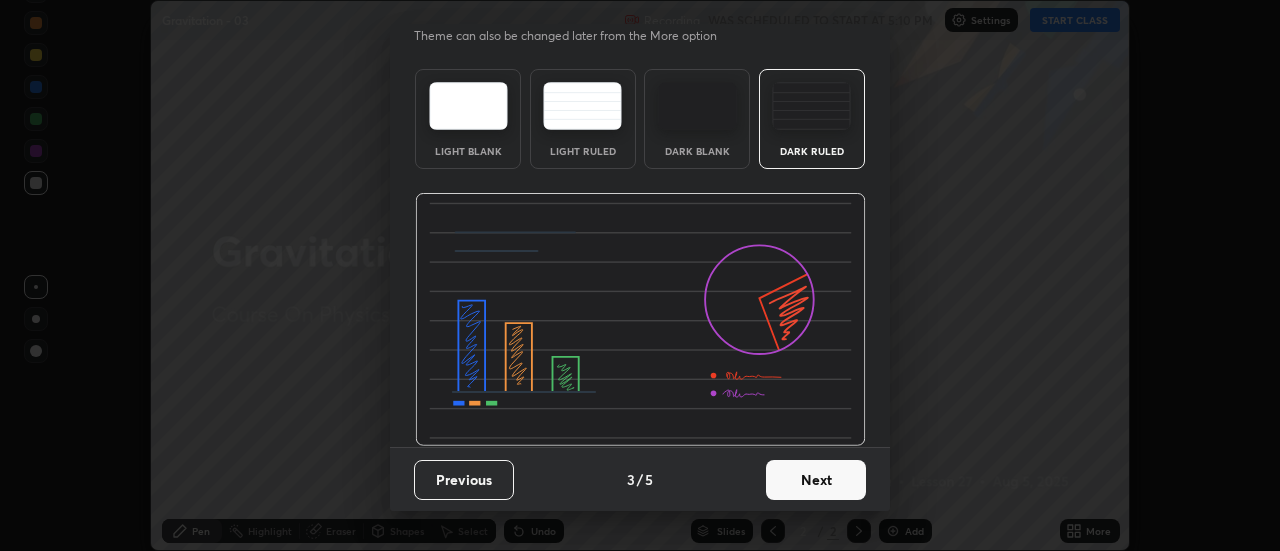 click on "Next" at bounding box center [816, 480] 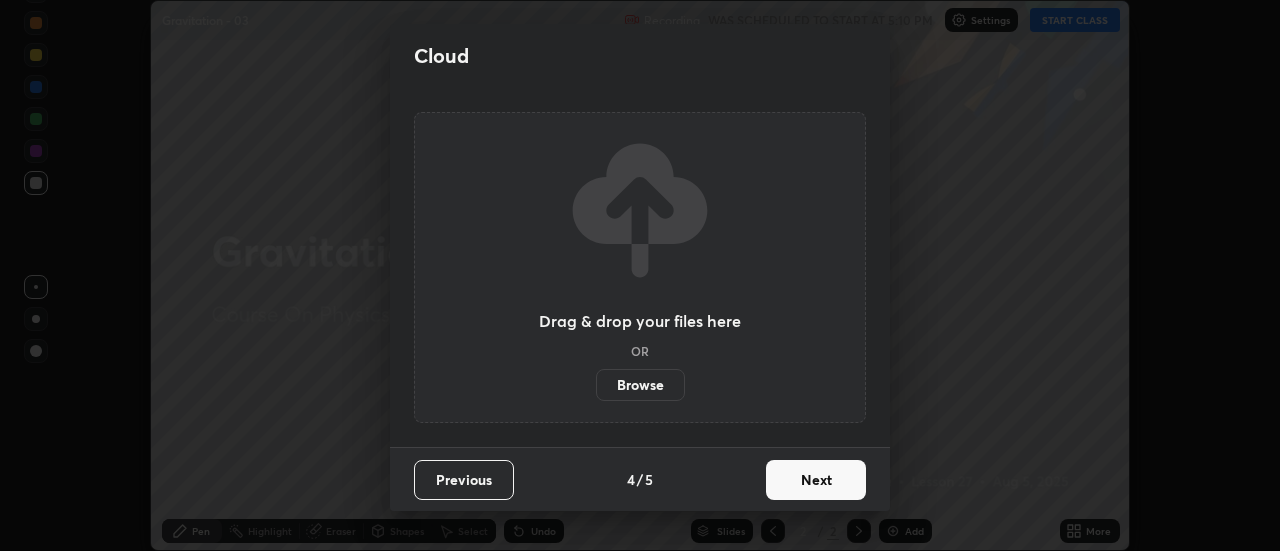 click on "Next" at bounding box center [816, 480] 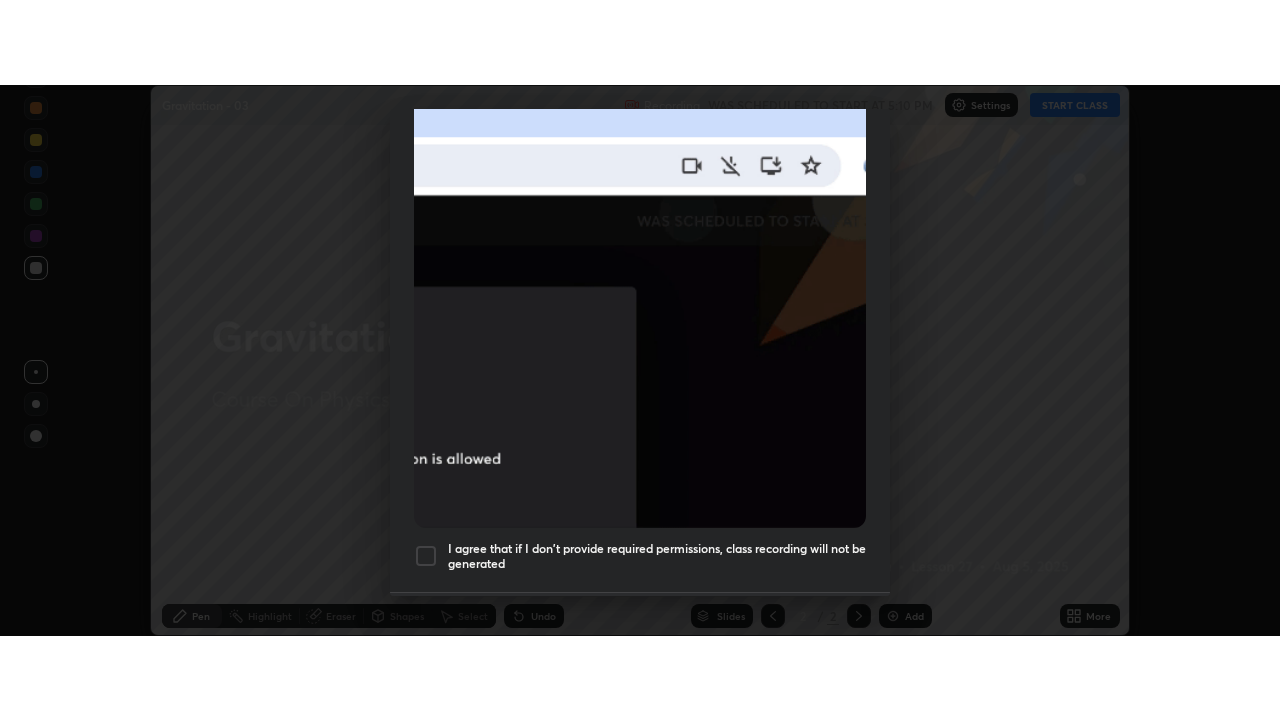 scroll, scrollTop: 513, scrollLeft: 0, axis: vertical 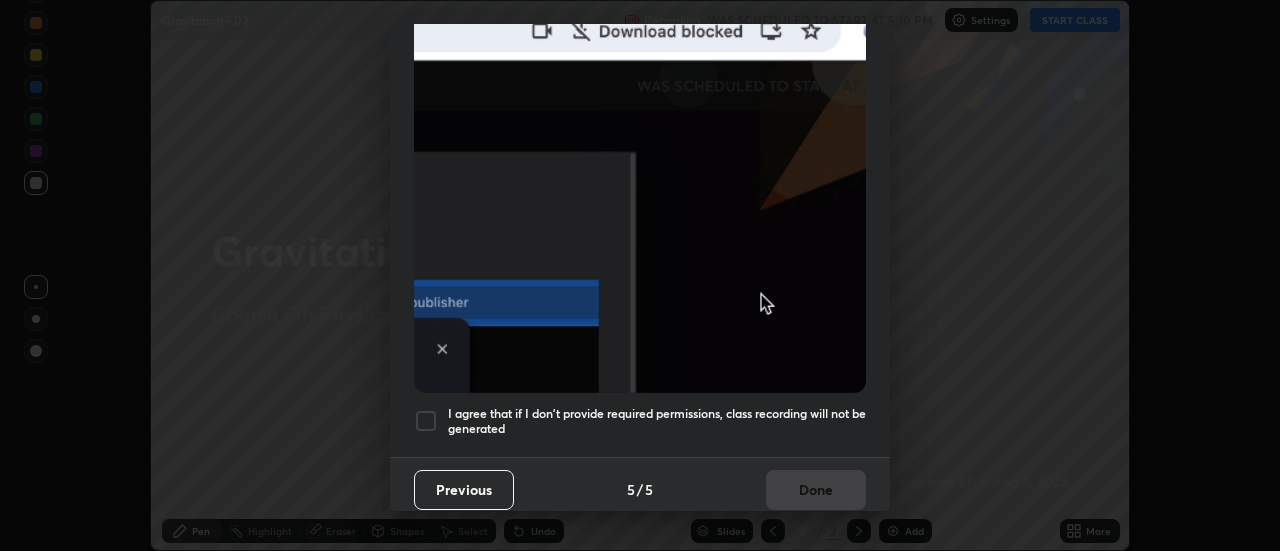 click at bounding box center [426, 421] 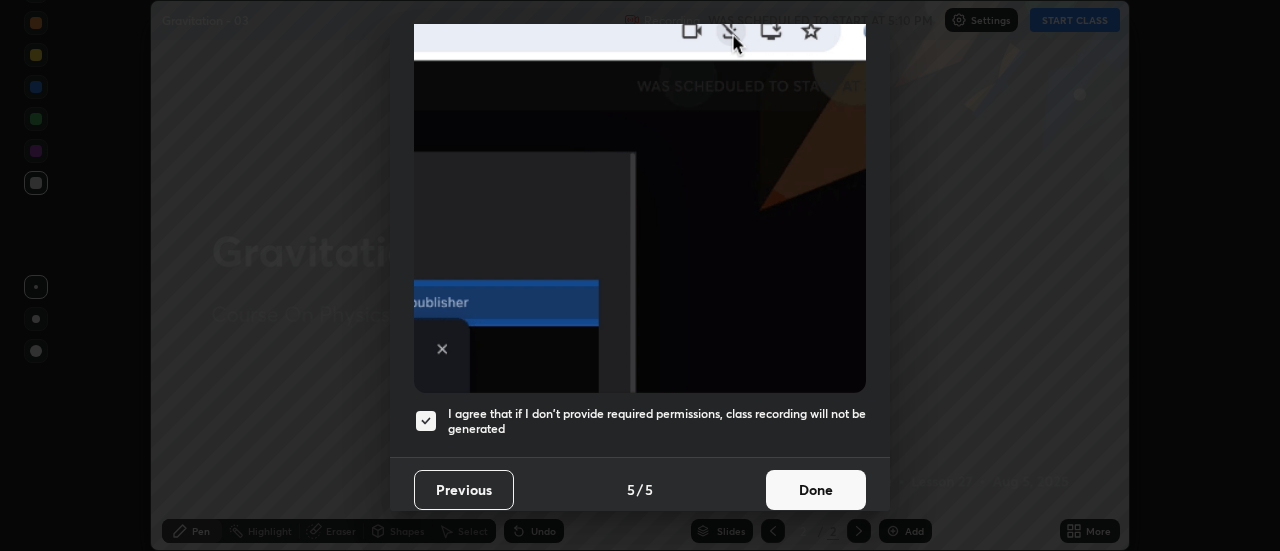 click on "Done" at bounding box center (816, 490) 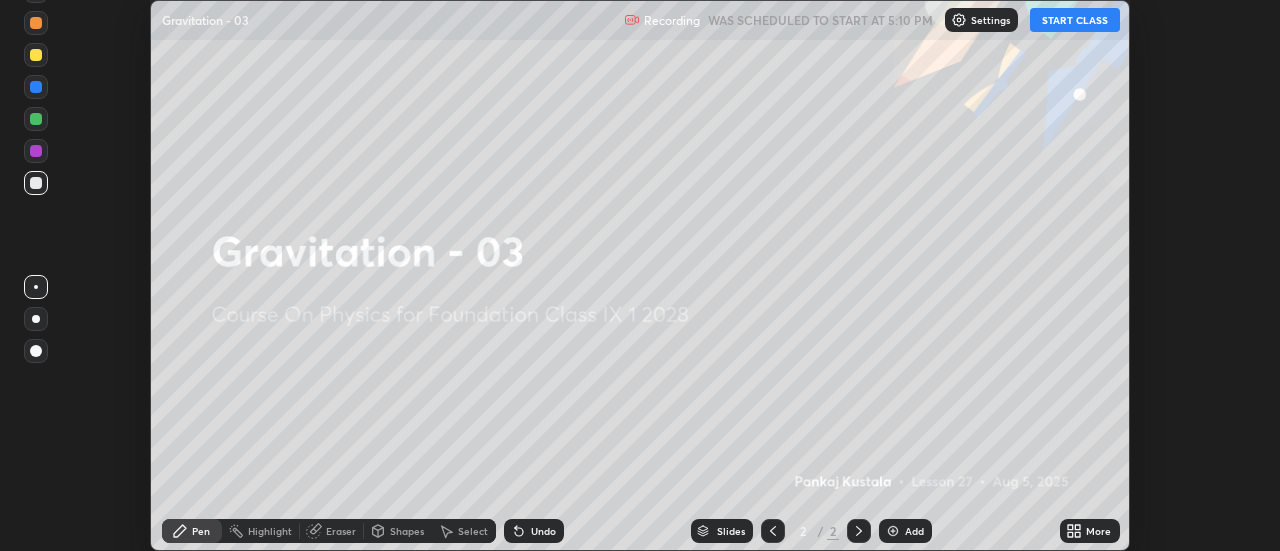 click on "Add" at bounding box center (914, 531) 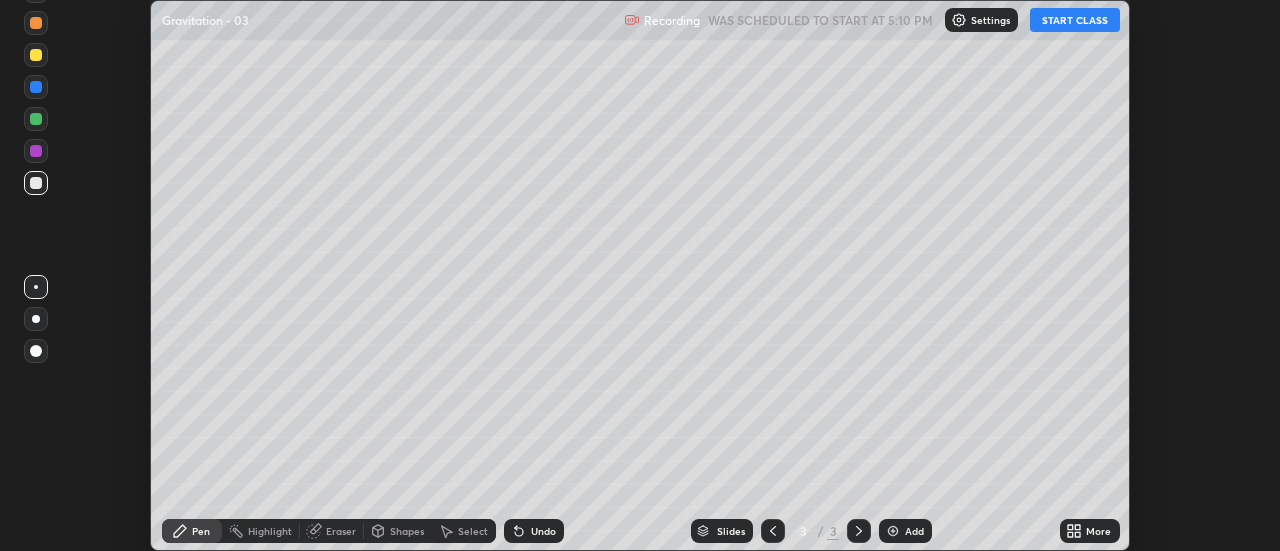 click 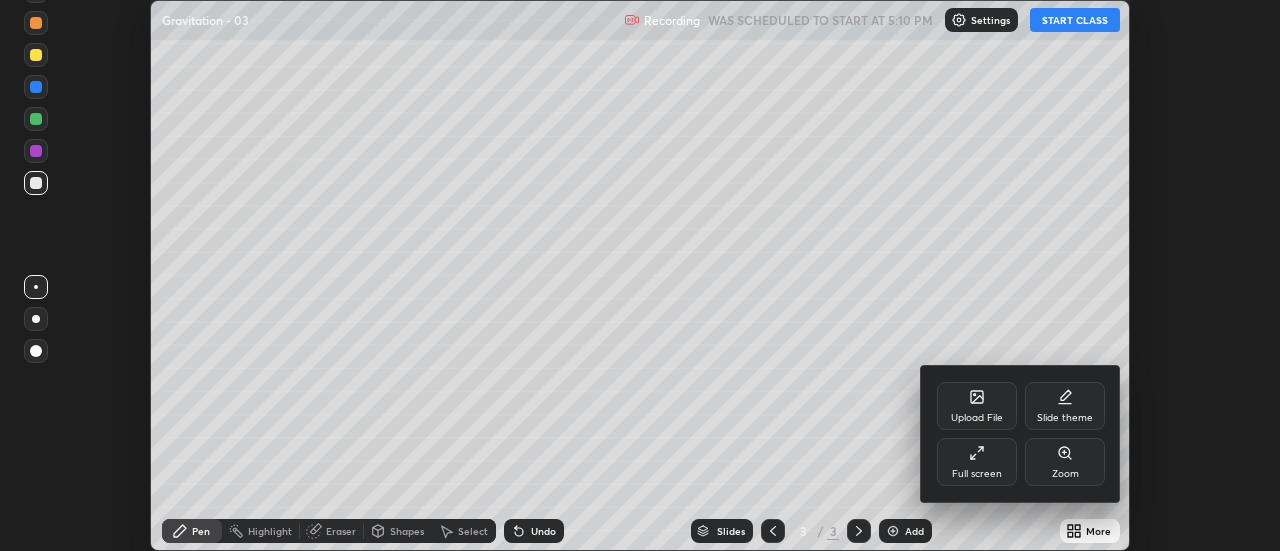 click 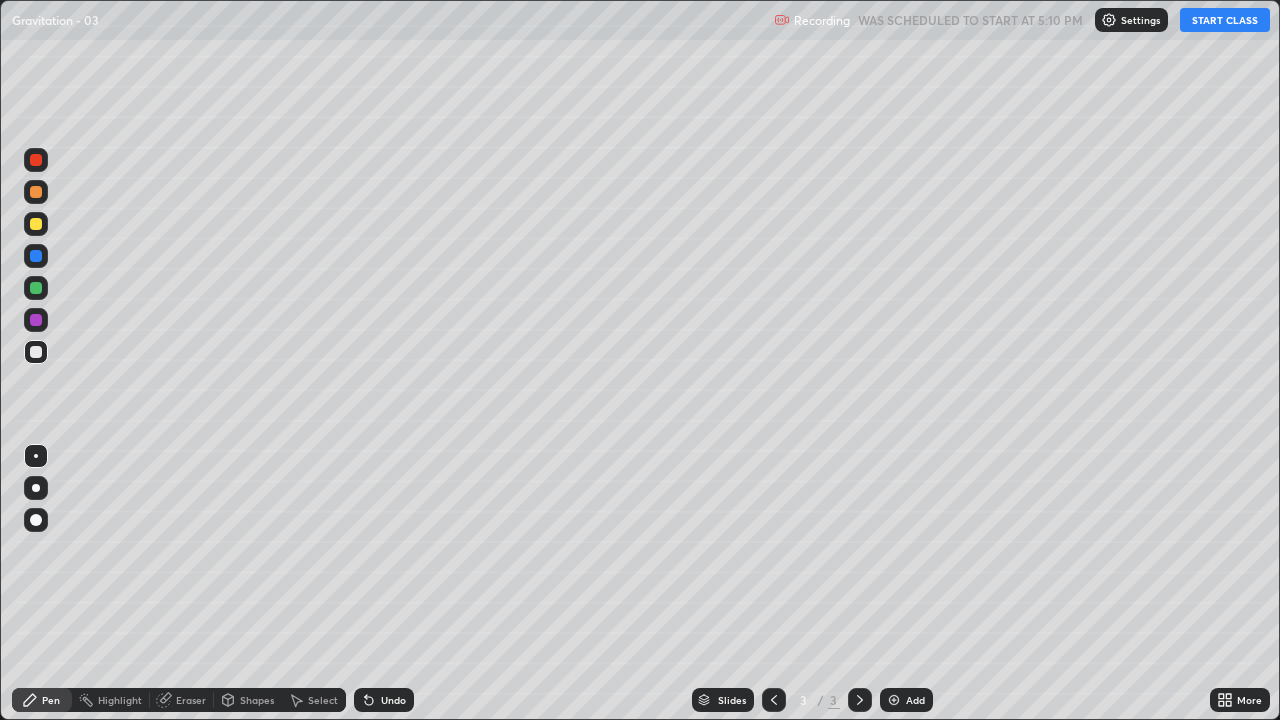 scroll, scrollTop: 99280, scrollLeft: 98720, axis: both 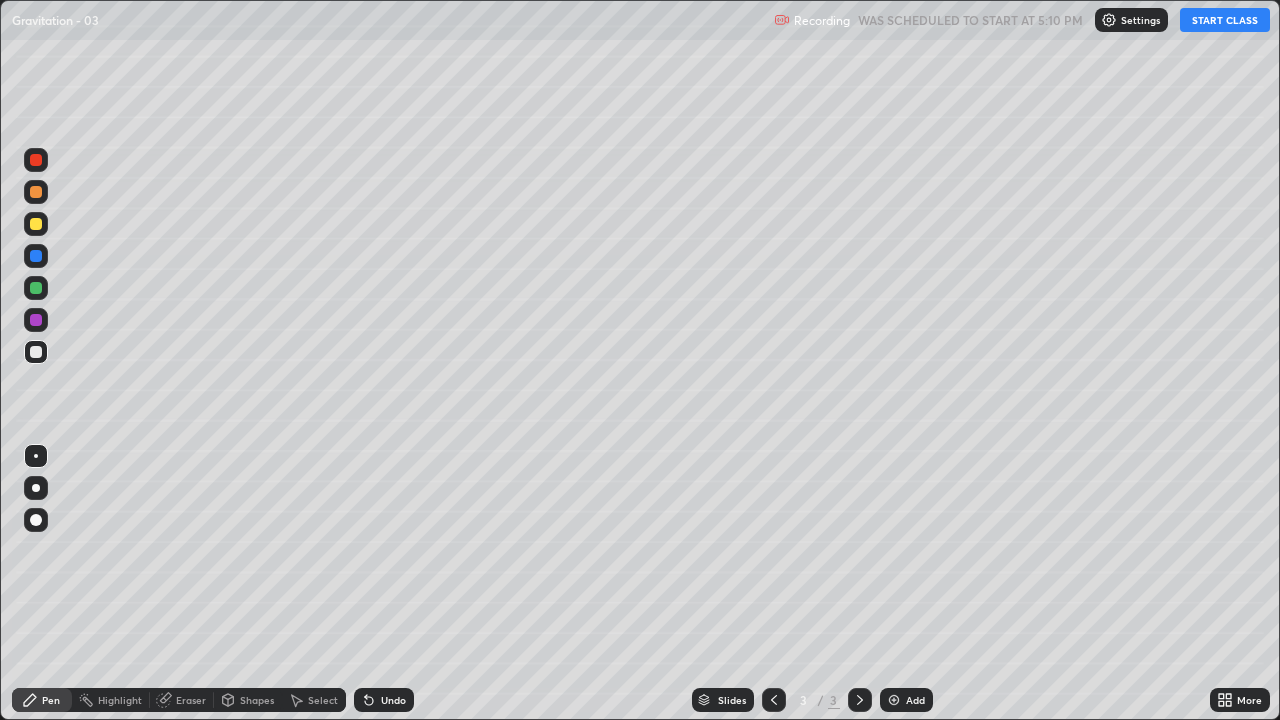 click on "START CLASS" at bounding box center [1225, 20] 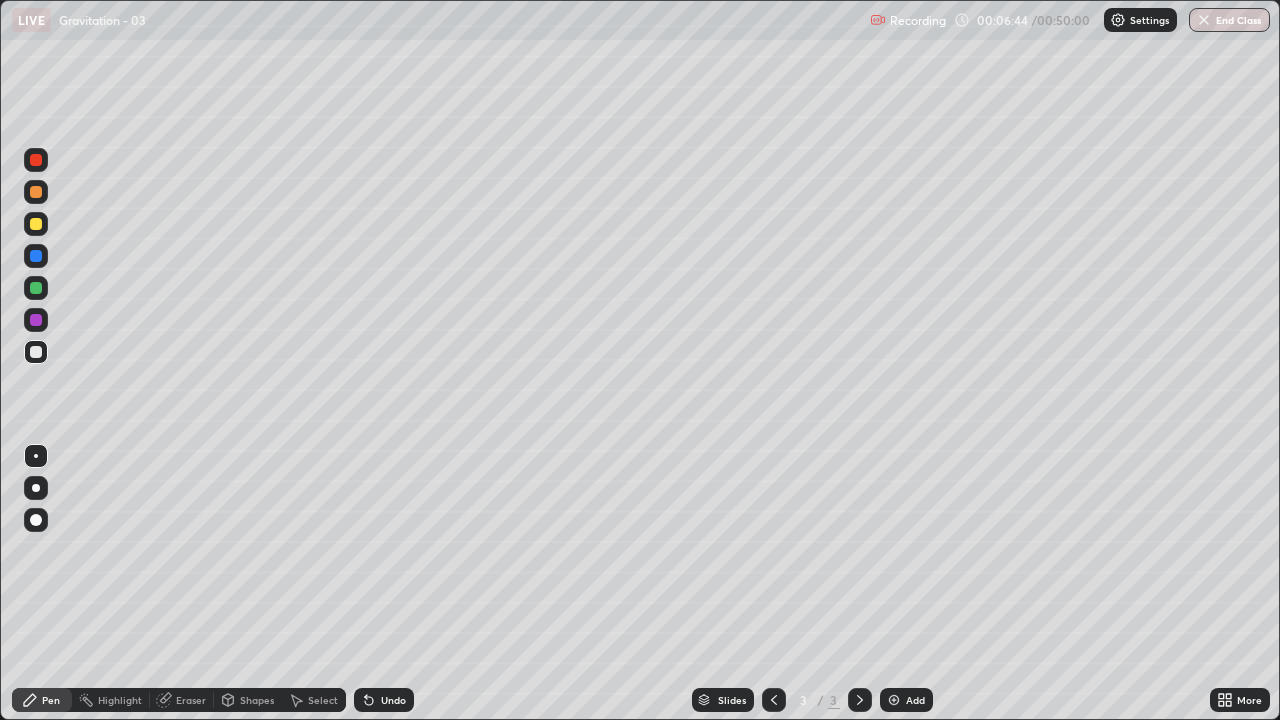 click on "Add" at bounding box center [906, 700] 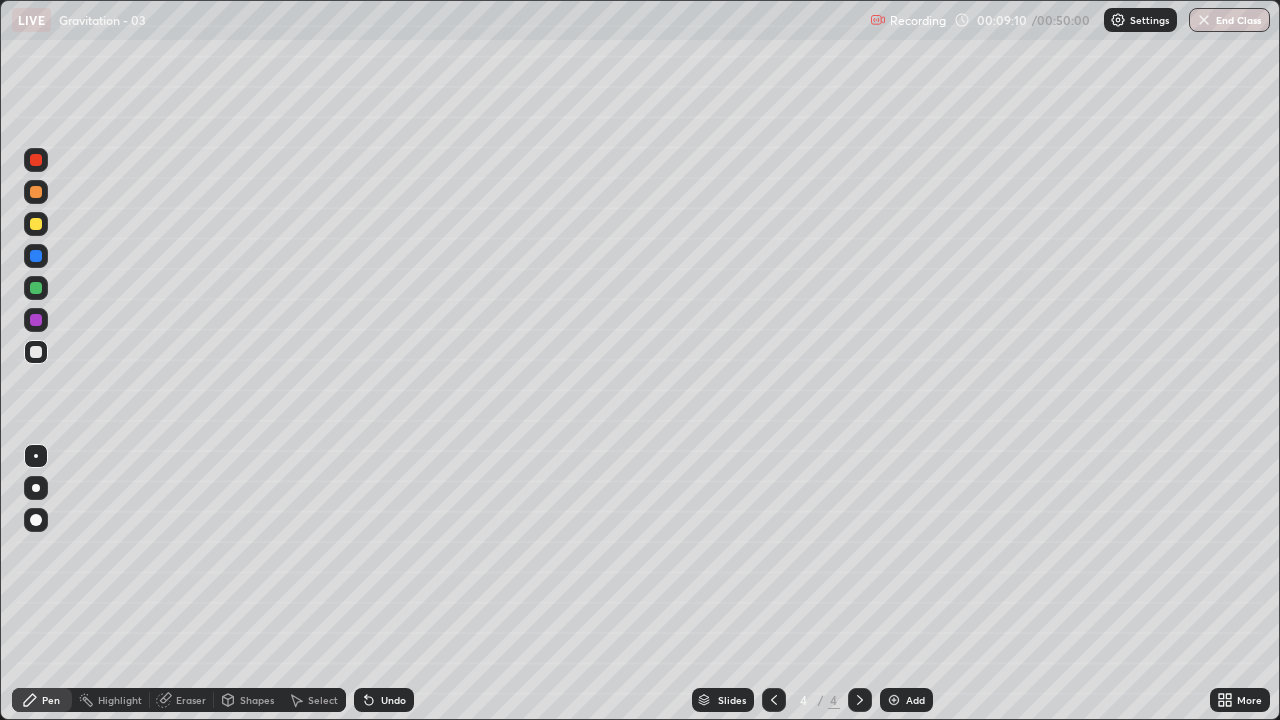 click on "Undo" at bounding box center [393, 700] 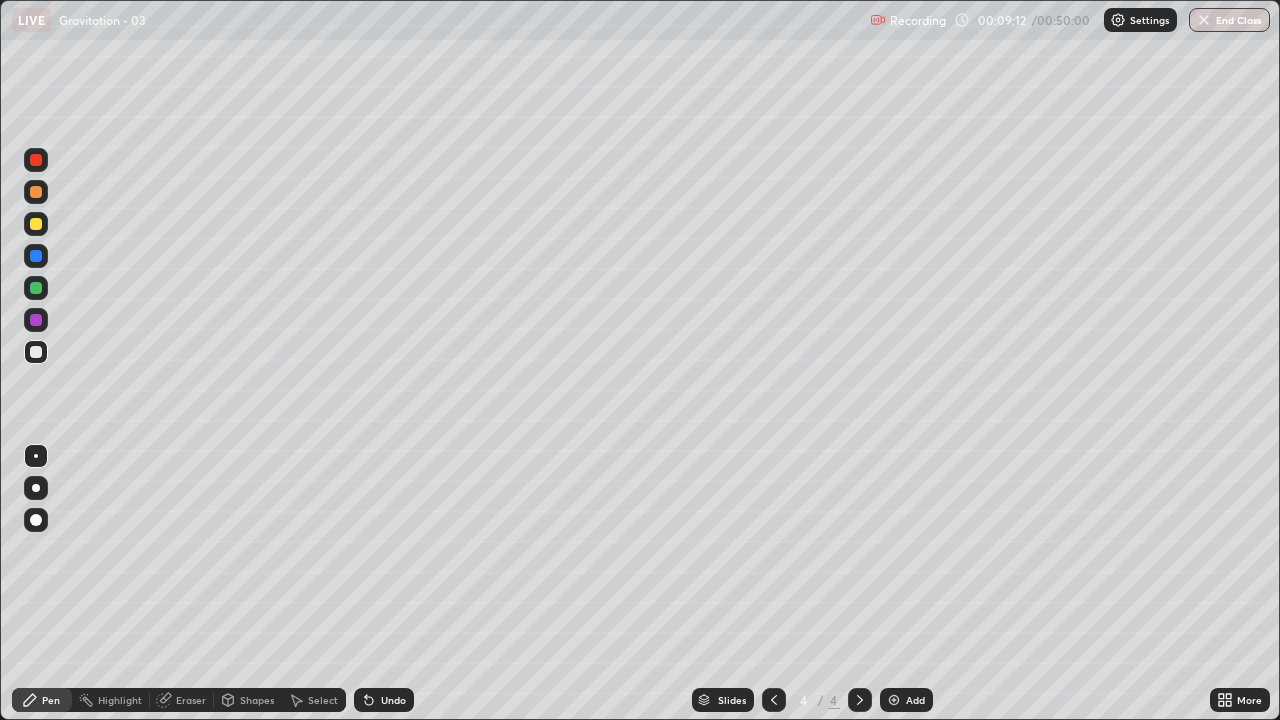 click on "Shapes" at bounding box center [257, 700] 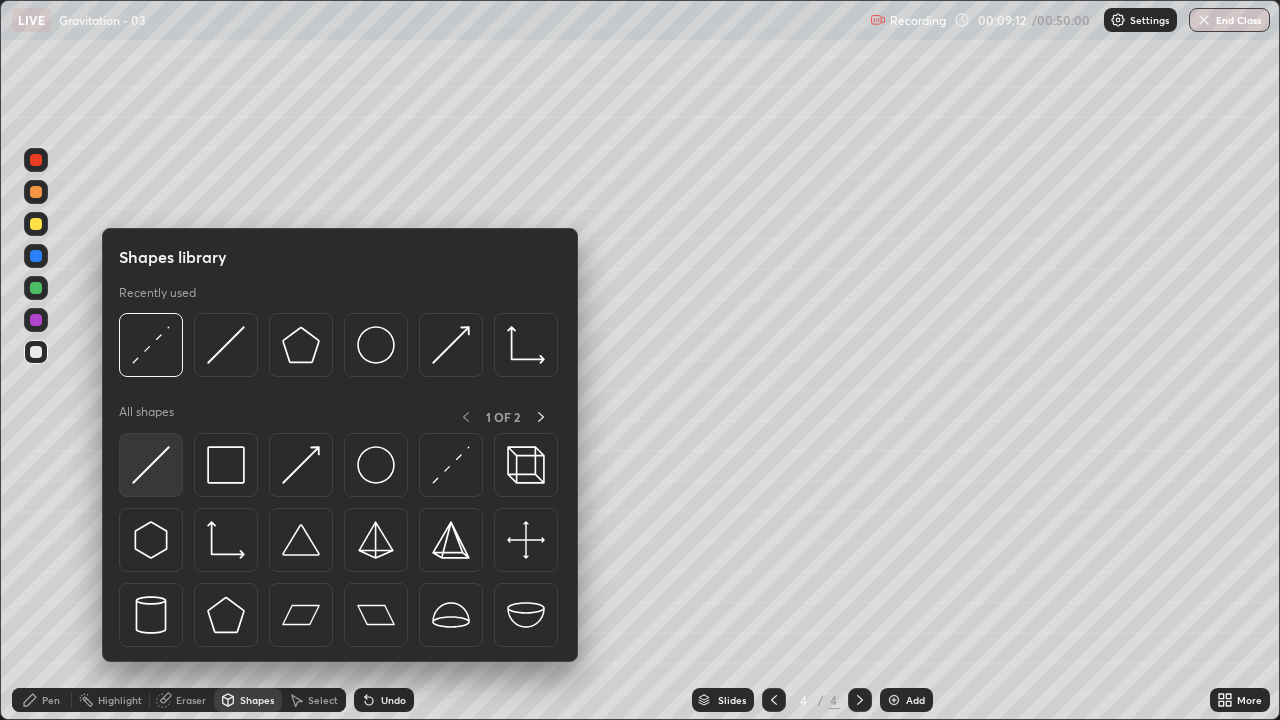 click at bounding box center [151, 465] 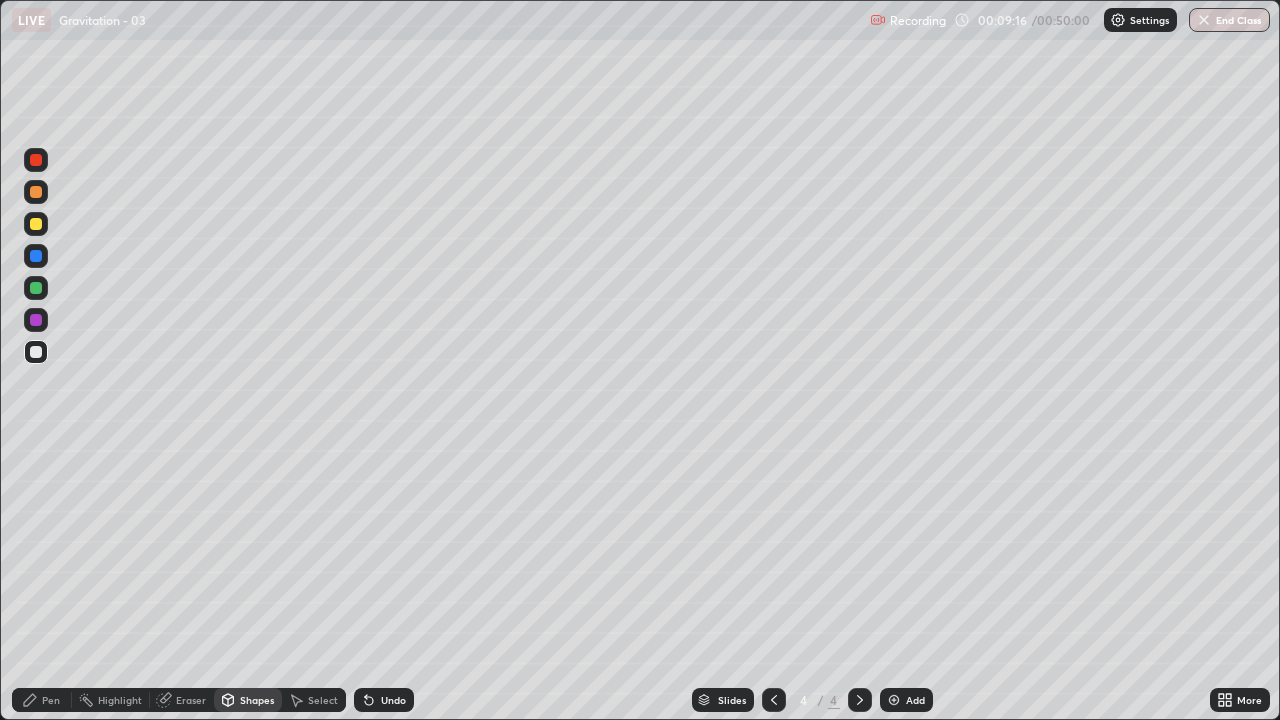 click on "Pen" at bounding box center [42, 700] 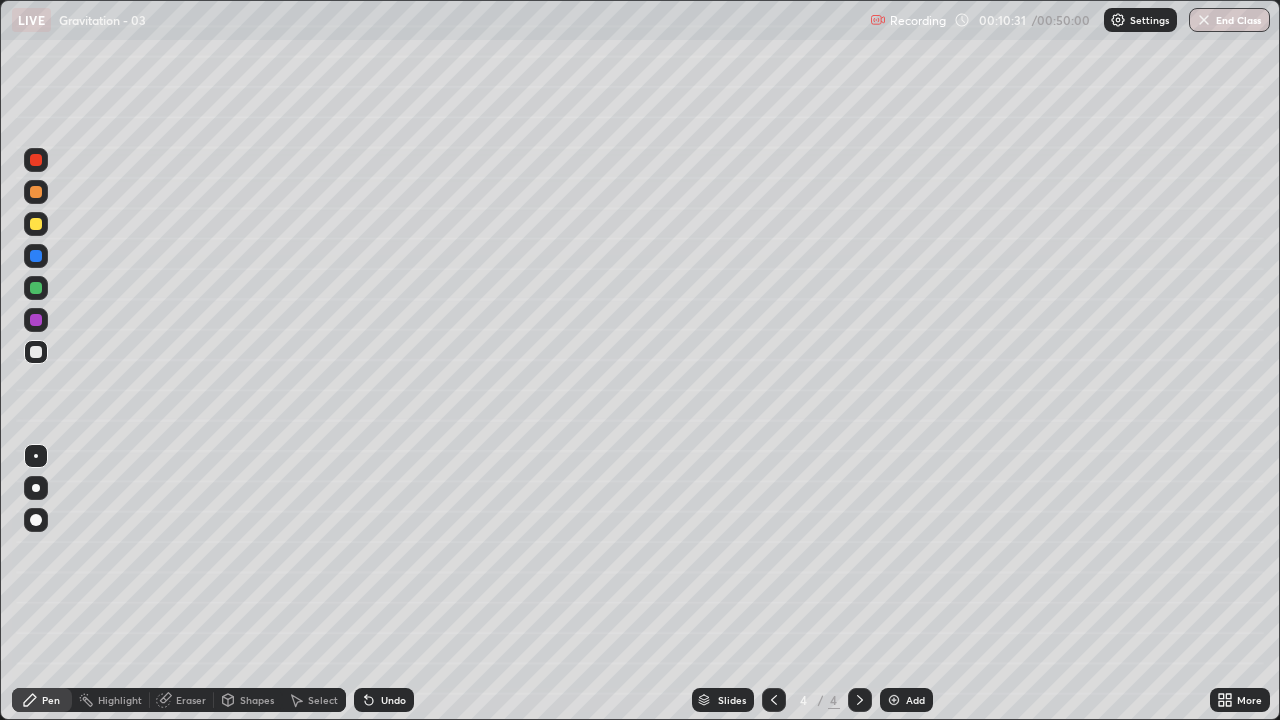 click on "Undo" at bounding box center [393, 700] 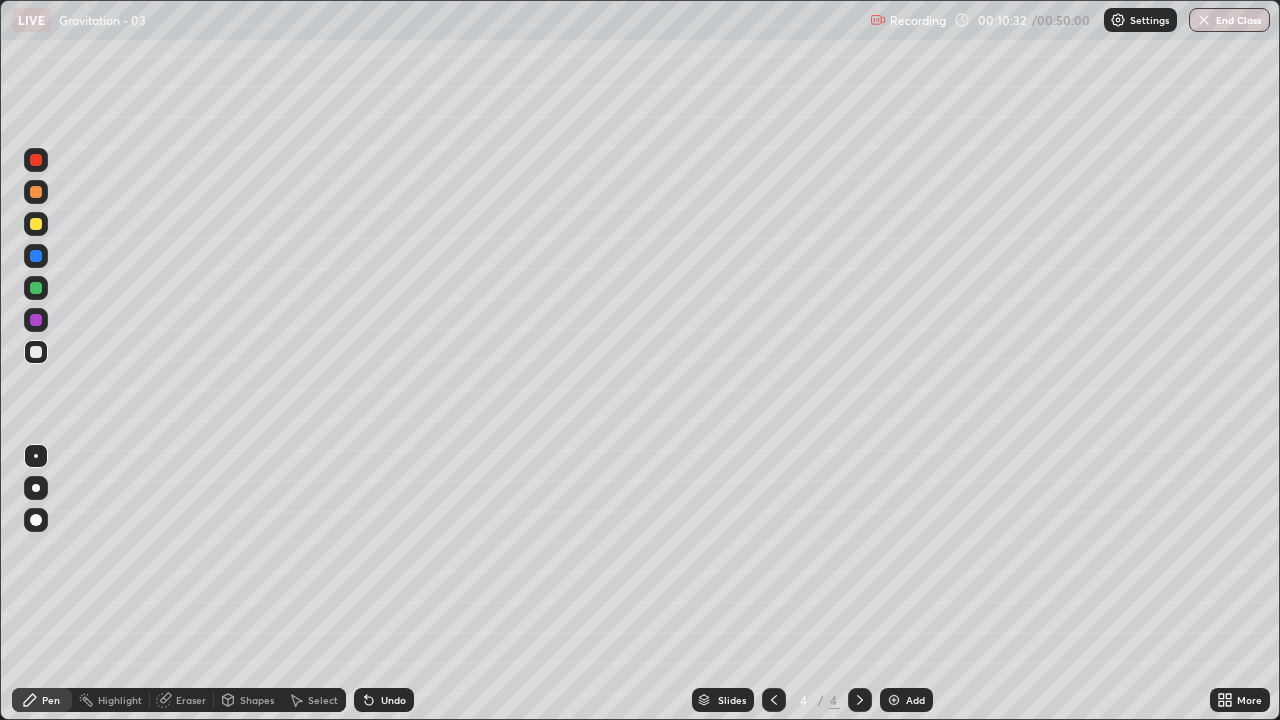 click on "Undo" at bounding box center (384, 700) 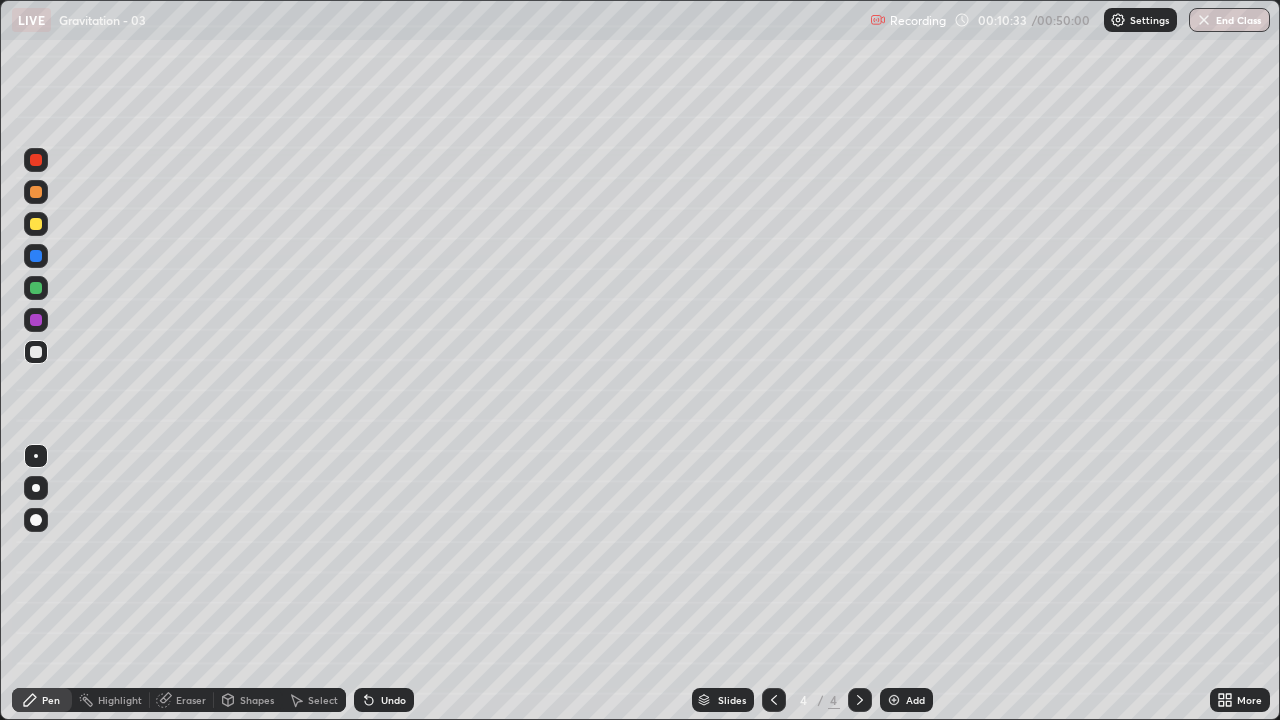 click on "Undo" at bounding box center [384, 700] 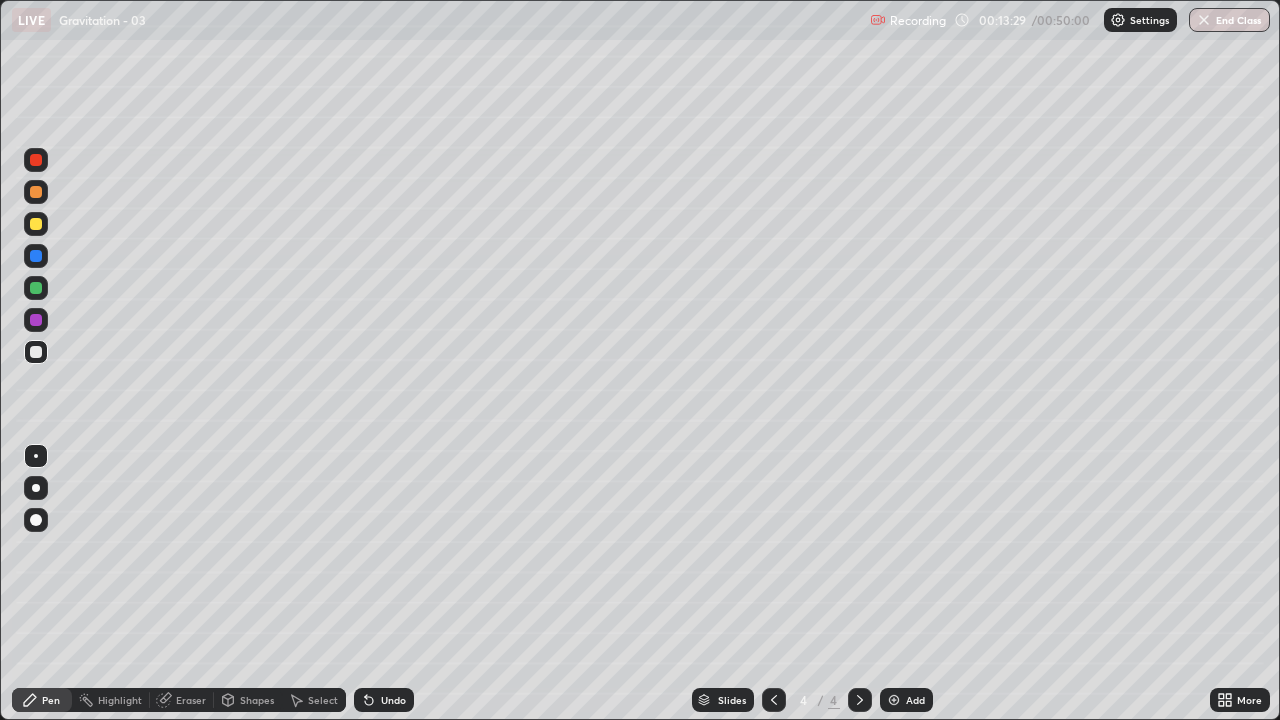 click on "Eraser" at bounding box center [191, 700] 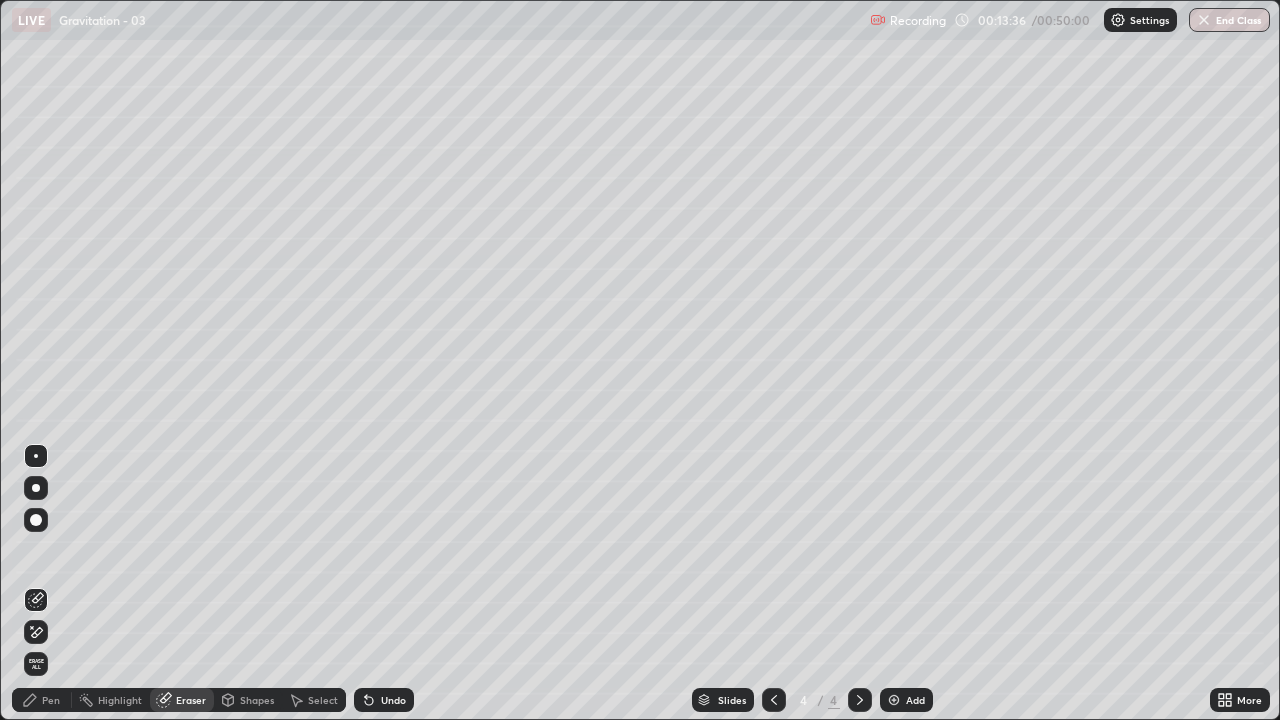 click on "Pen" at bounding box center [51, 700] 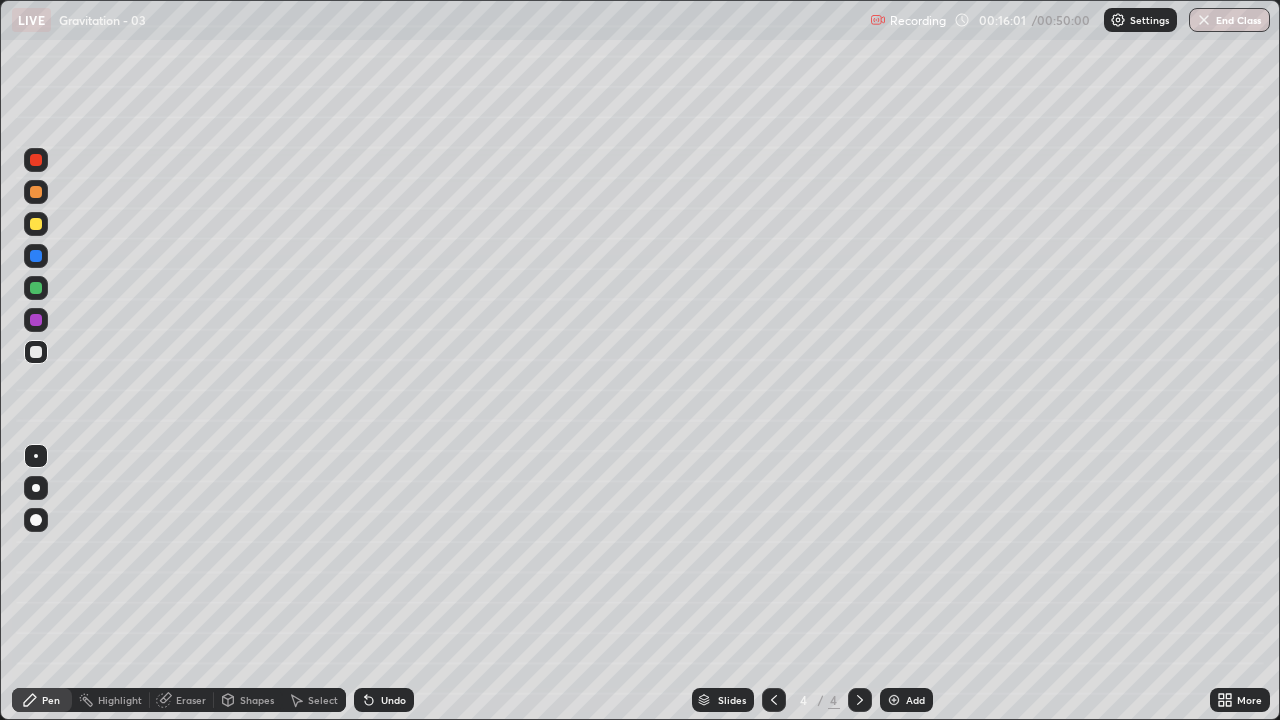 click on "Eraser" at bounding box center [191, 700] 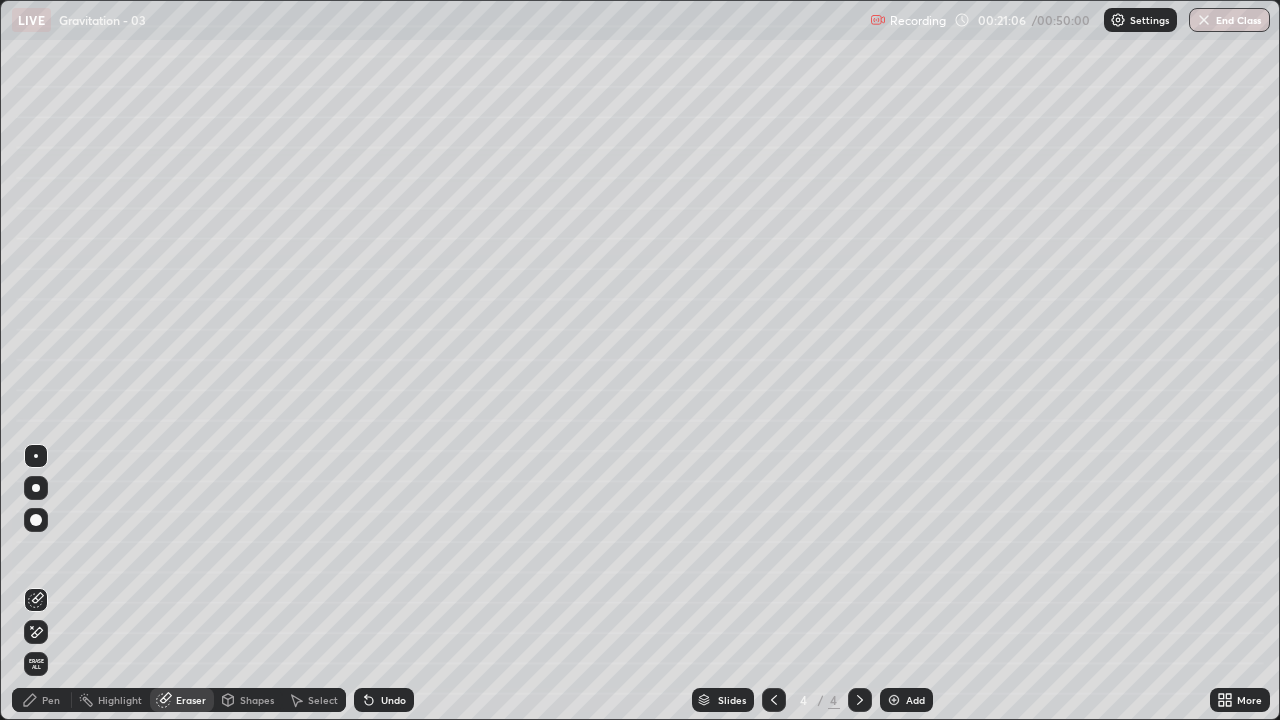 click on "Add" at bounding box center (906, 700) 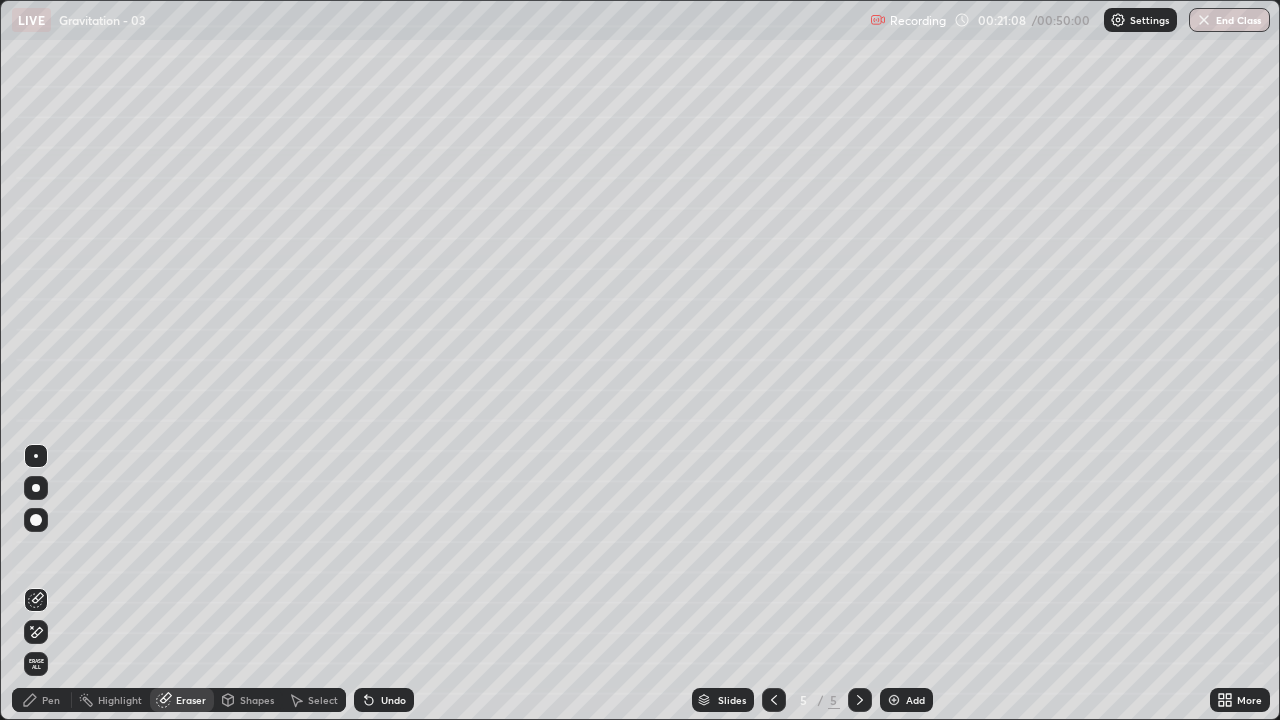 click on "Pen" at bounding box center [42, 700] 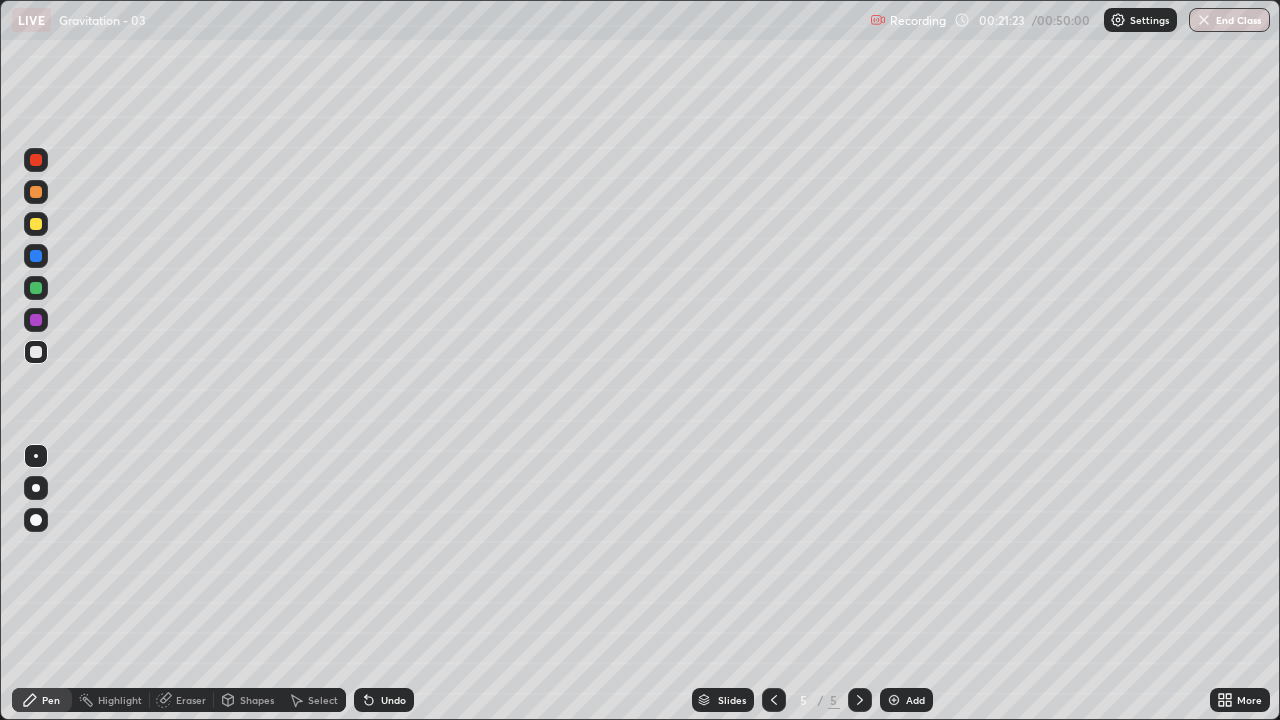 click on "Undo" at bounding box center (393, 700) 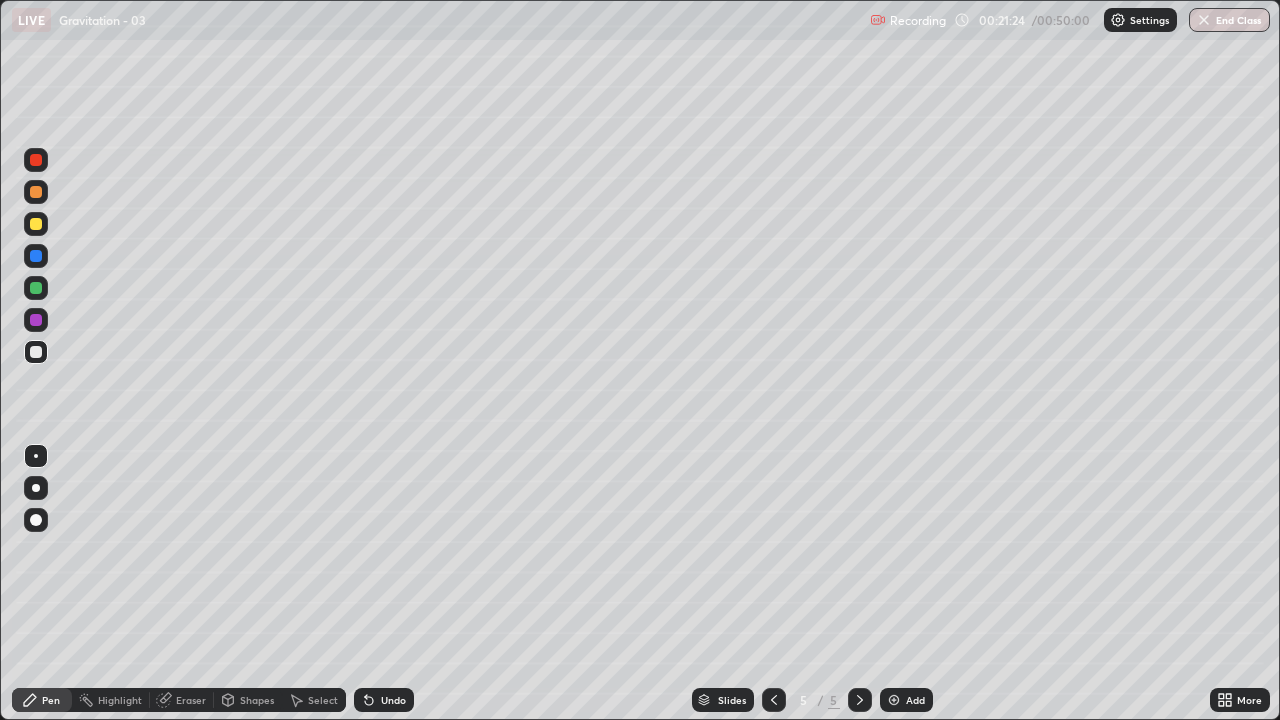 click on "Undo" at bounding box center (384, 700) 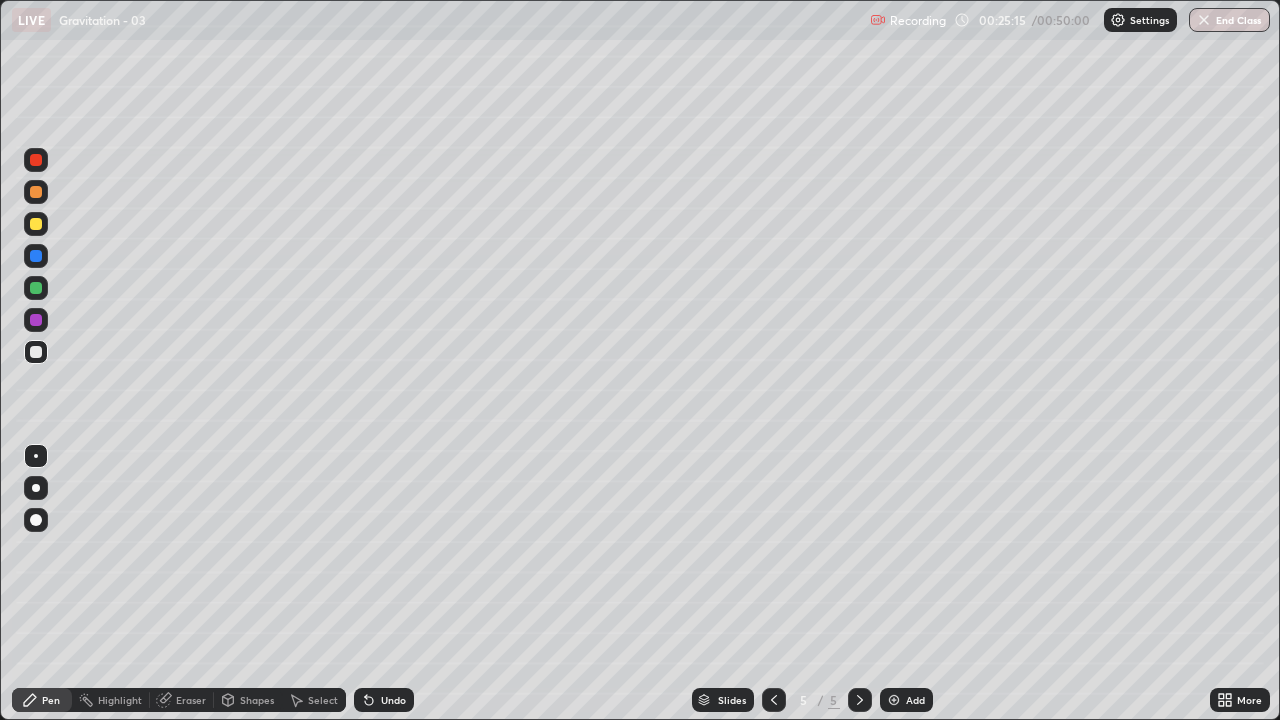 click on "Undo" at bounding box center [384, 700] 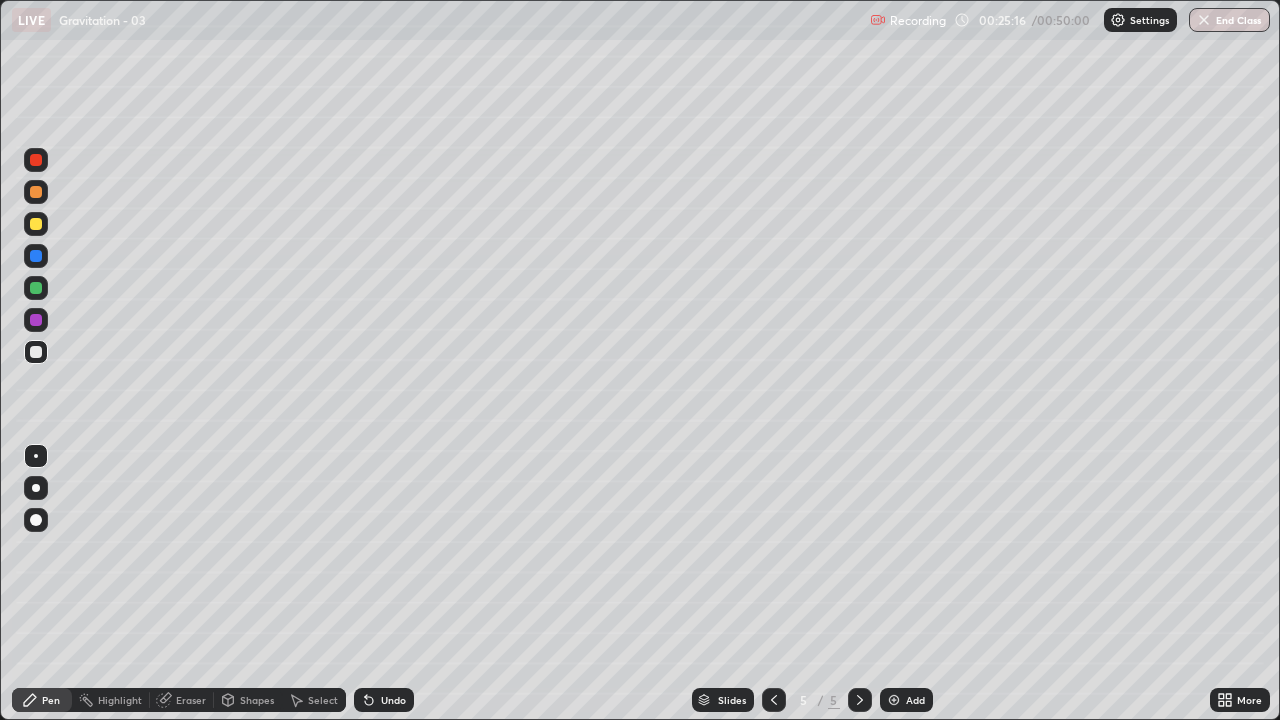 click on "Undo" at bounding box center [393, 700] 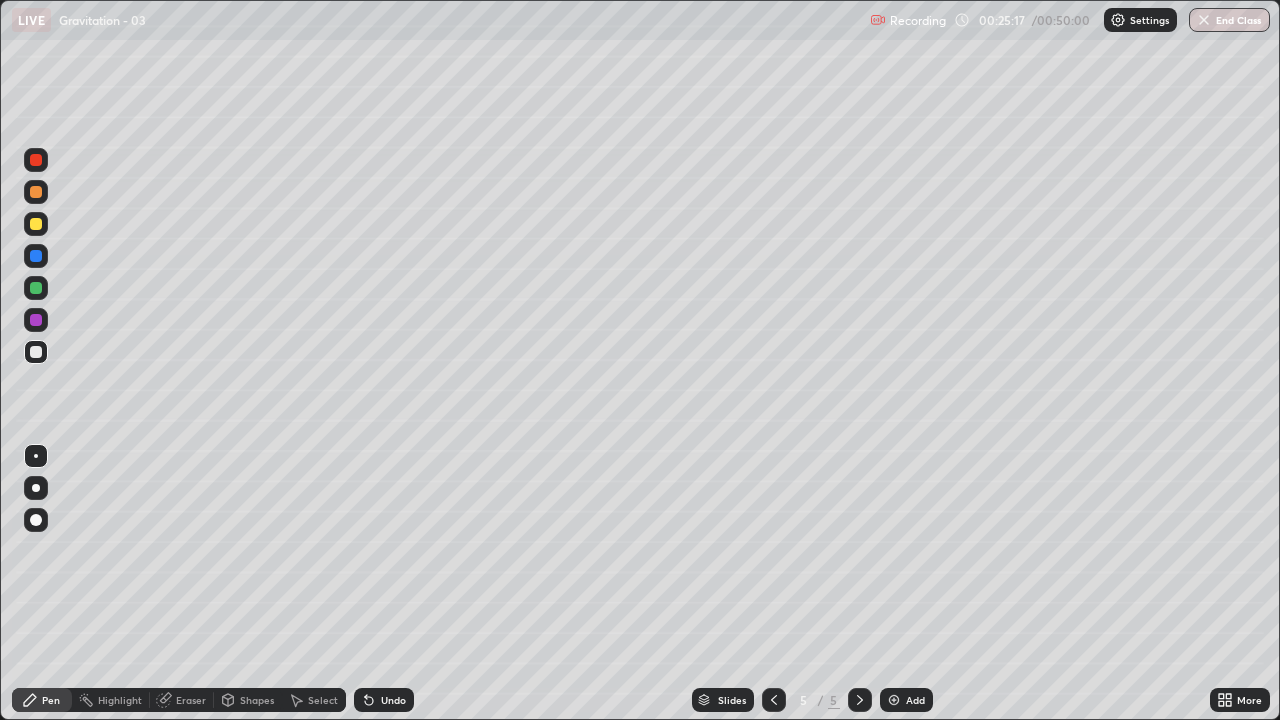 click on "Undo" at bounding box center [393, 700] 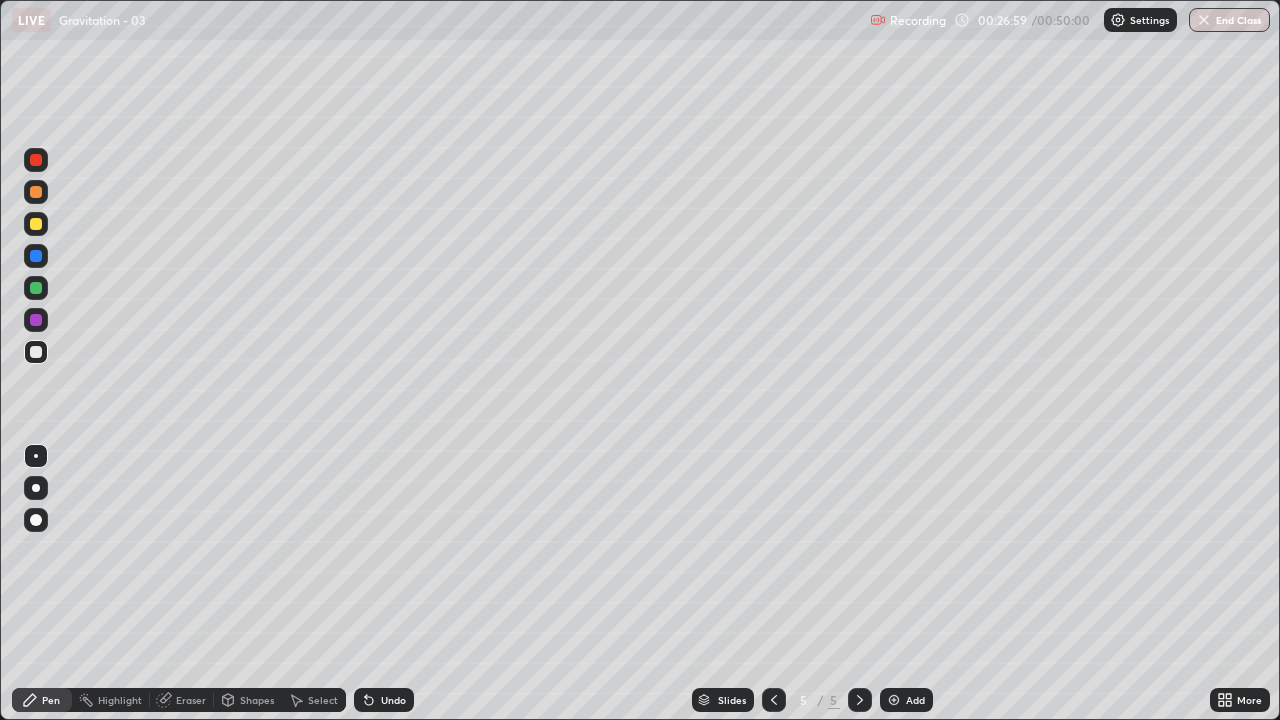 click on "Eraser" at bounding box center [191, 700] 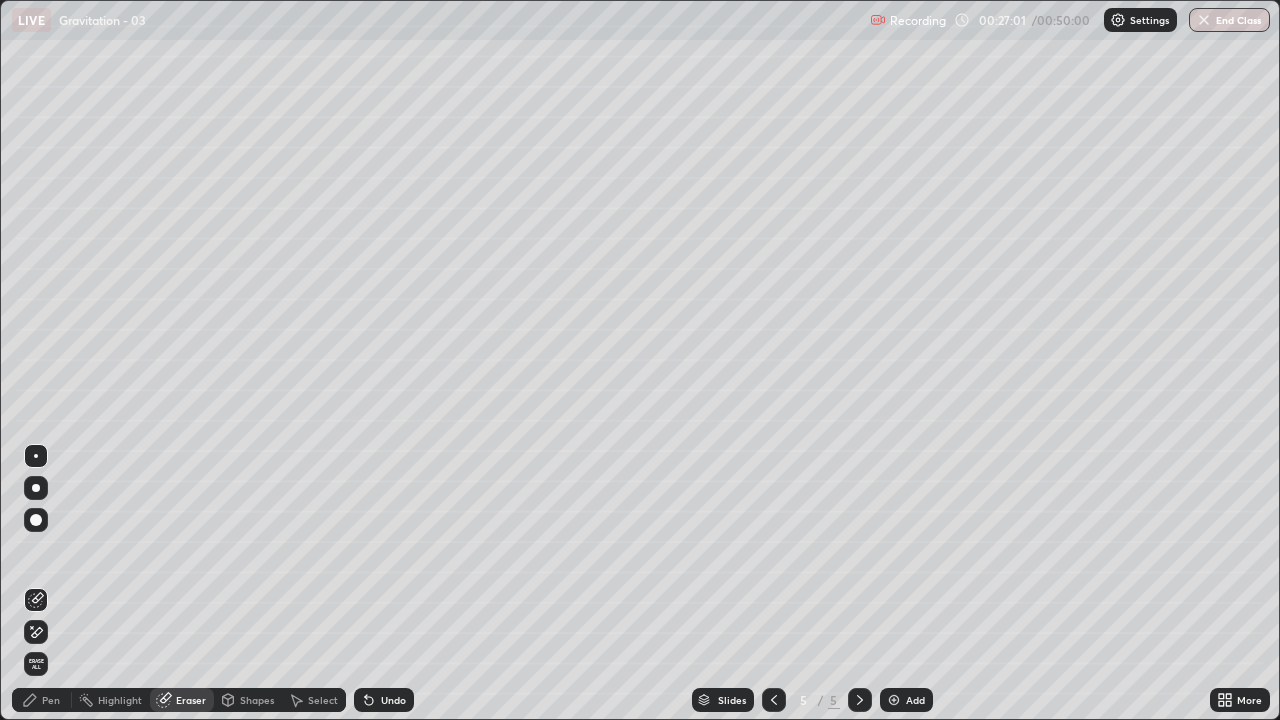 click 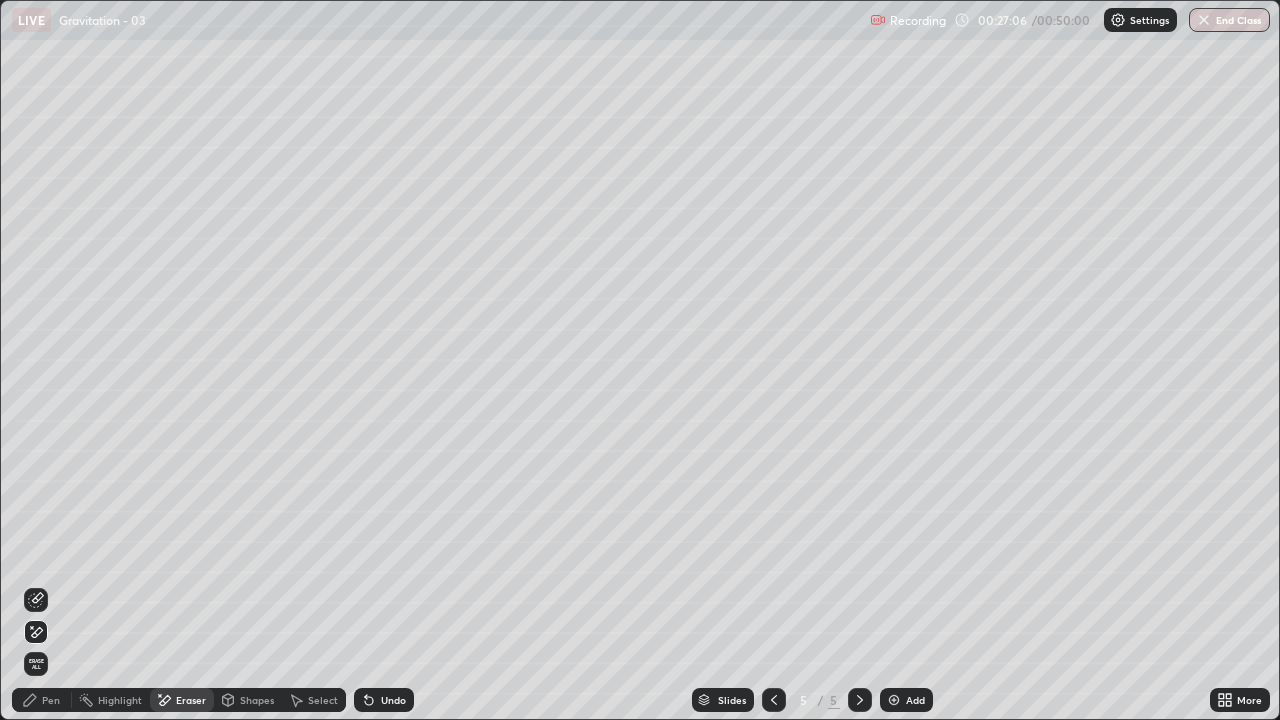 click on "Pen" at bounding box center [51, 700] 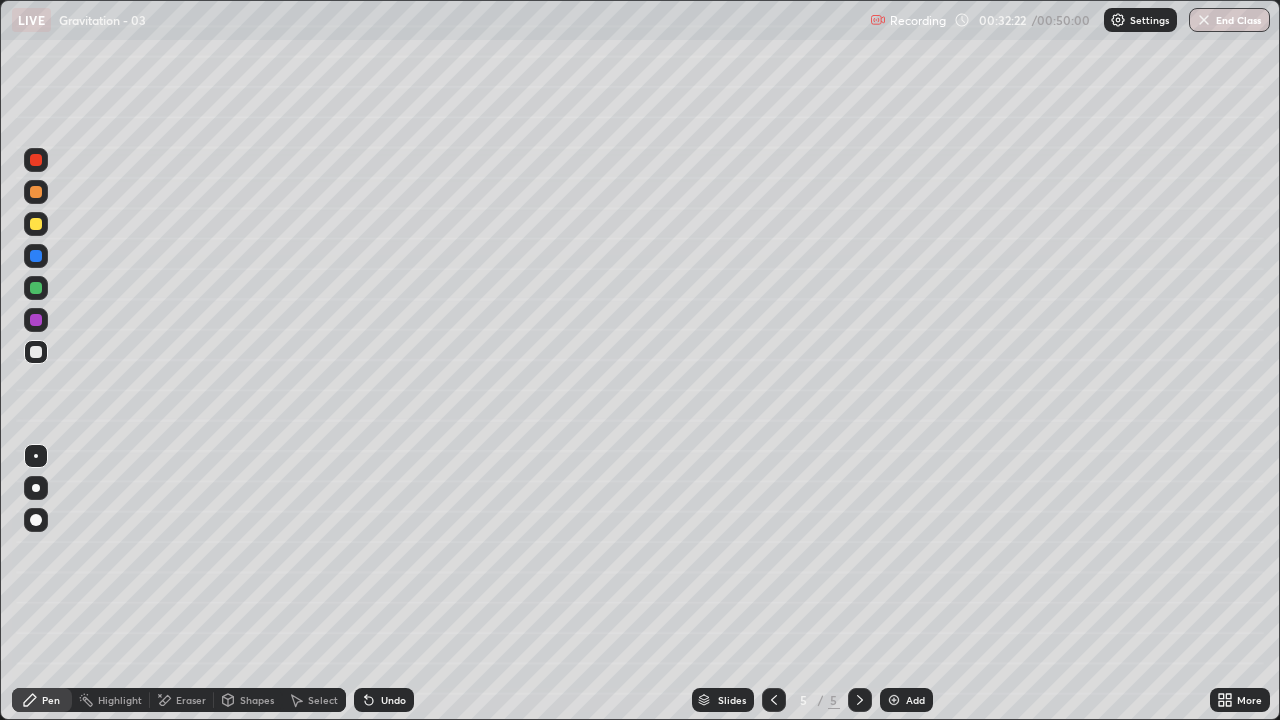 click on "Add" at bounding box center (906, 700) 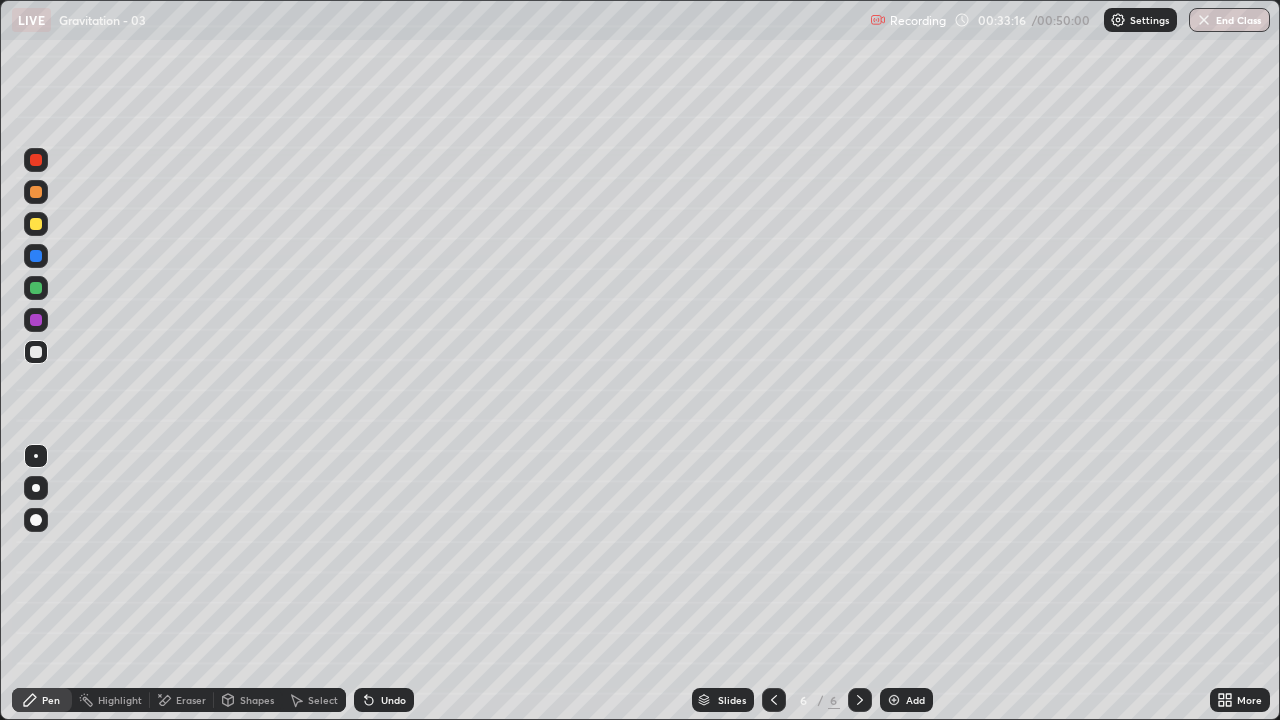 click on "Undo" at bounding box center (393, 700) 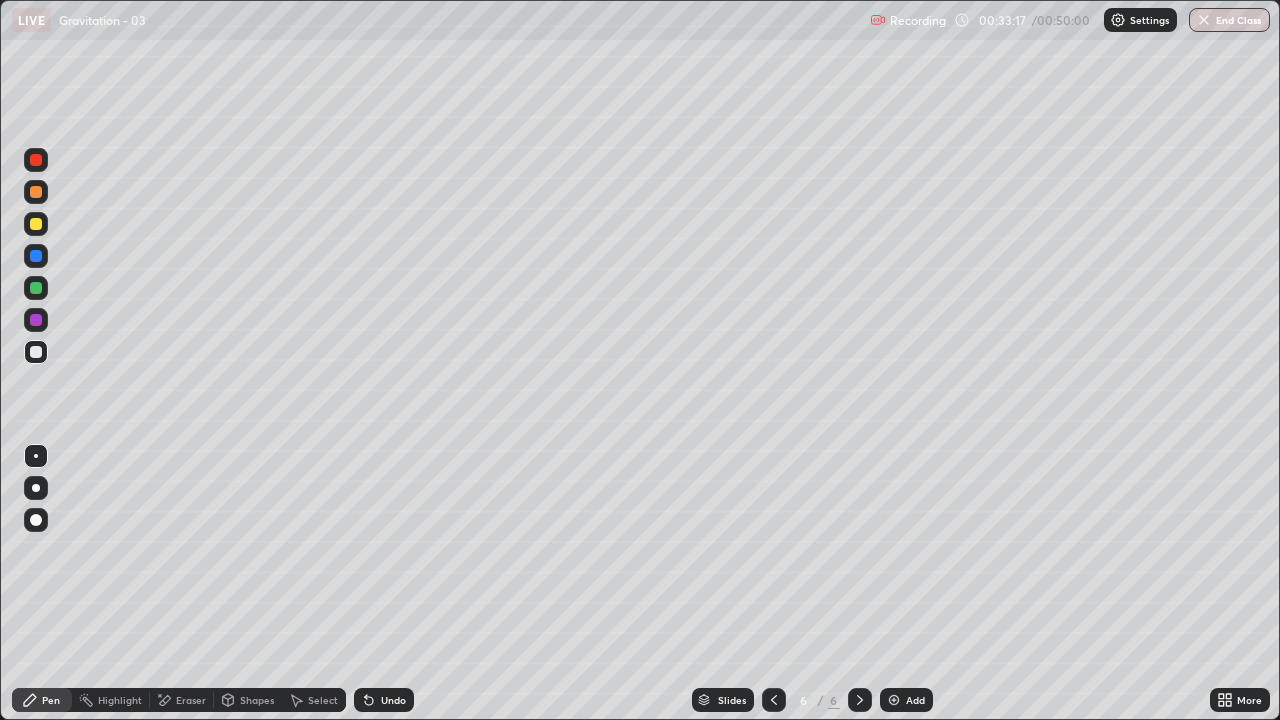 click on "Undo" at bounding box center (393, 700) 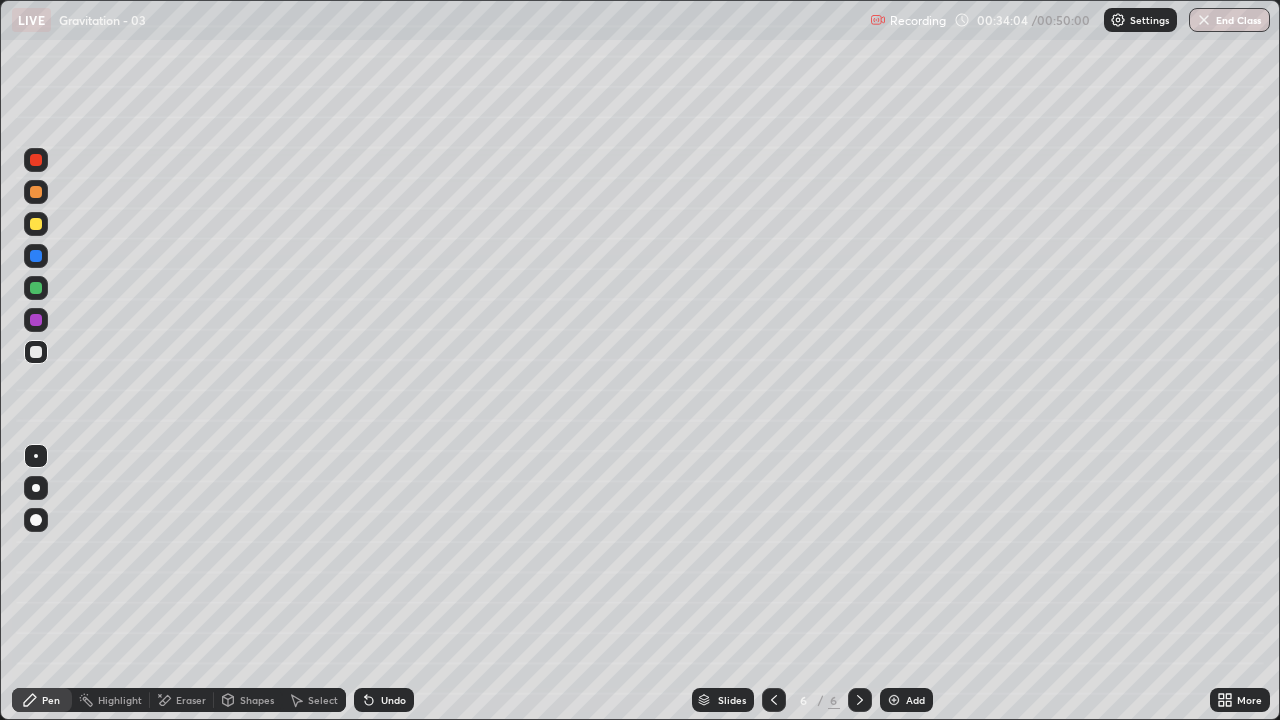 click on "Undo" at bounding box center (384, 700) 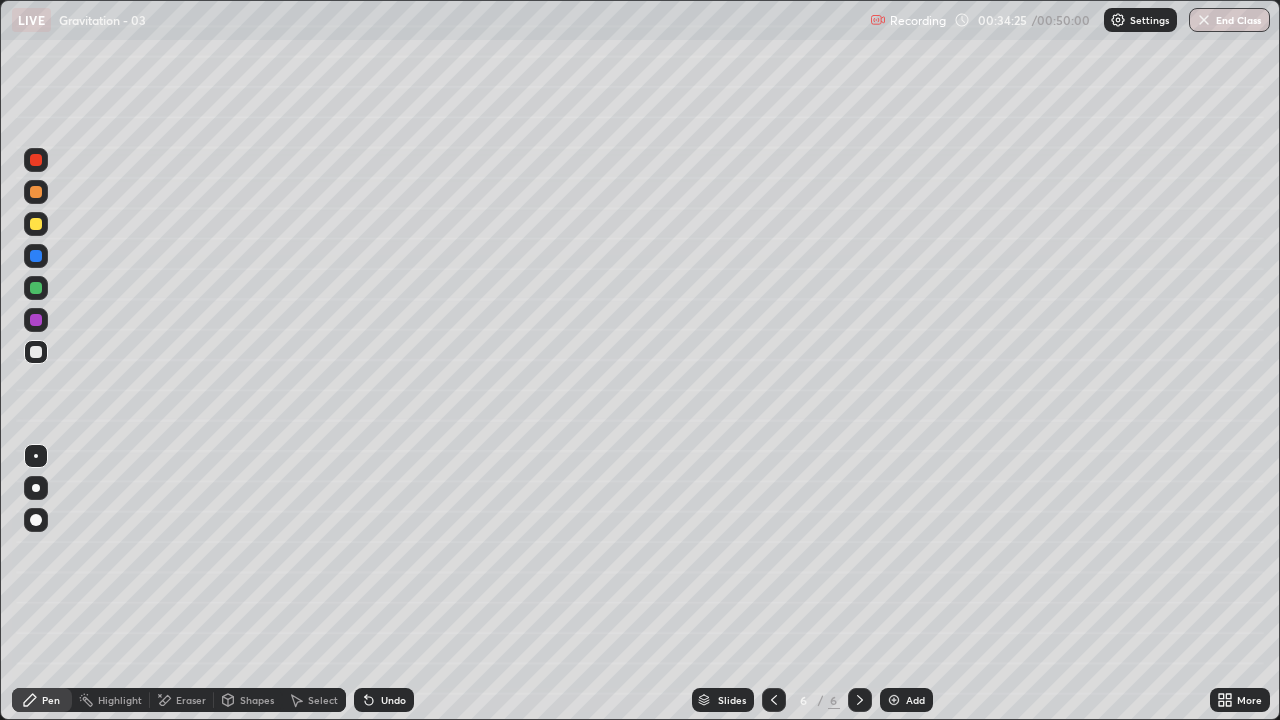 click on "Undo" at bounding box center (393, 700) 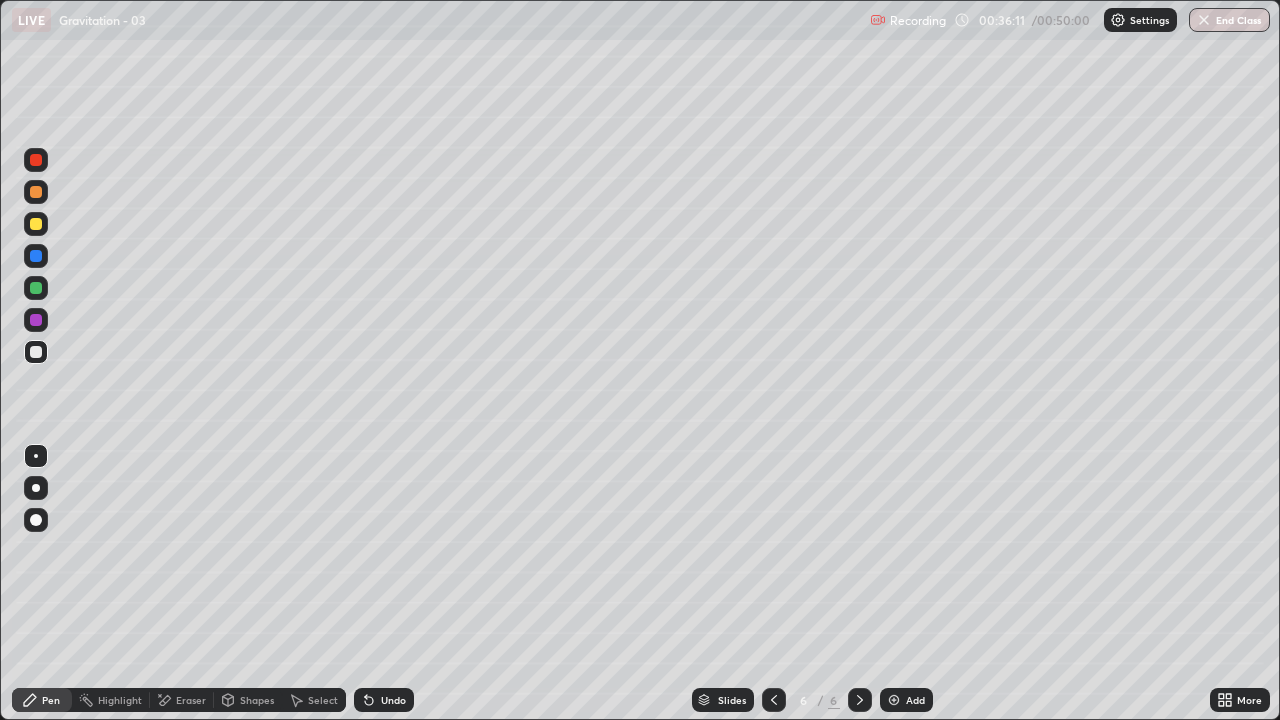 click on "Undo" at bounding box center (393, 700) 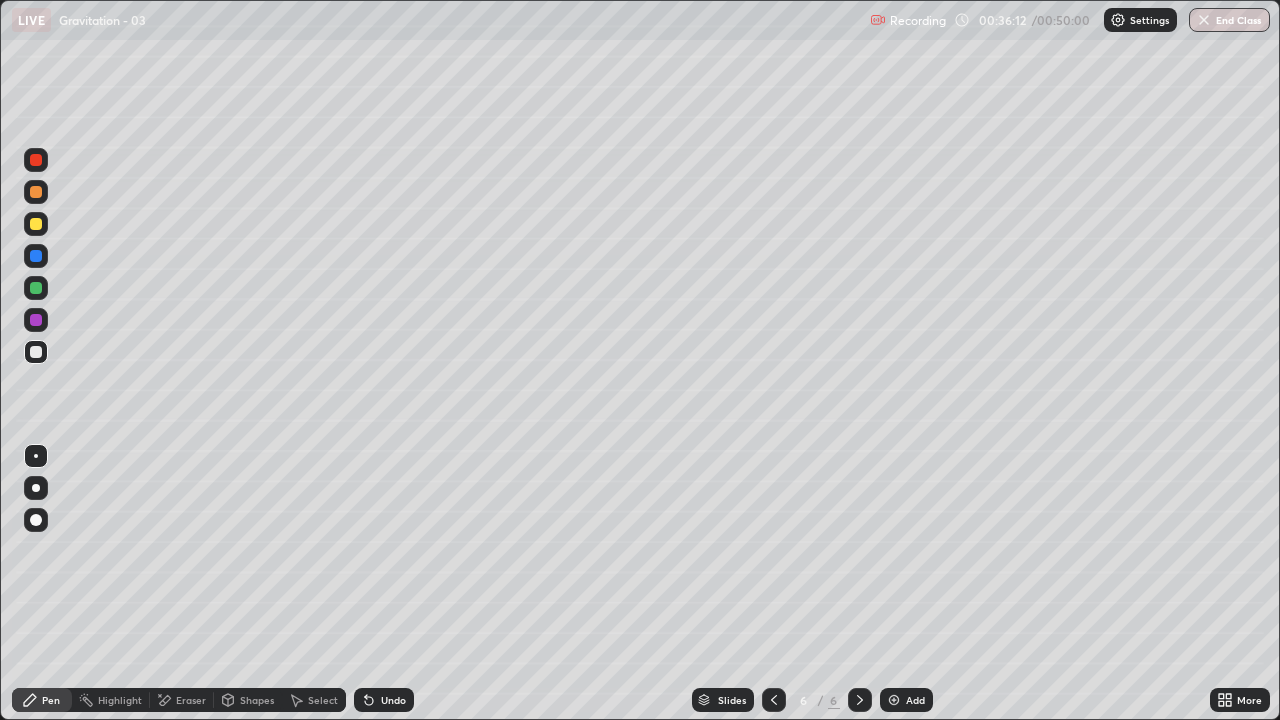 click on "Undo" at bounding box center (393, 700) 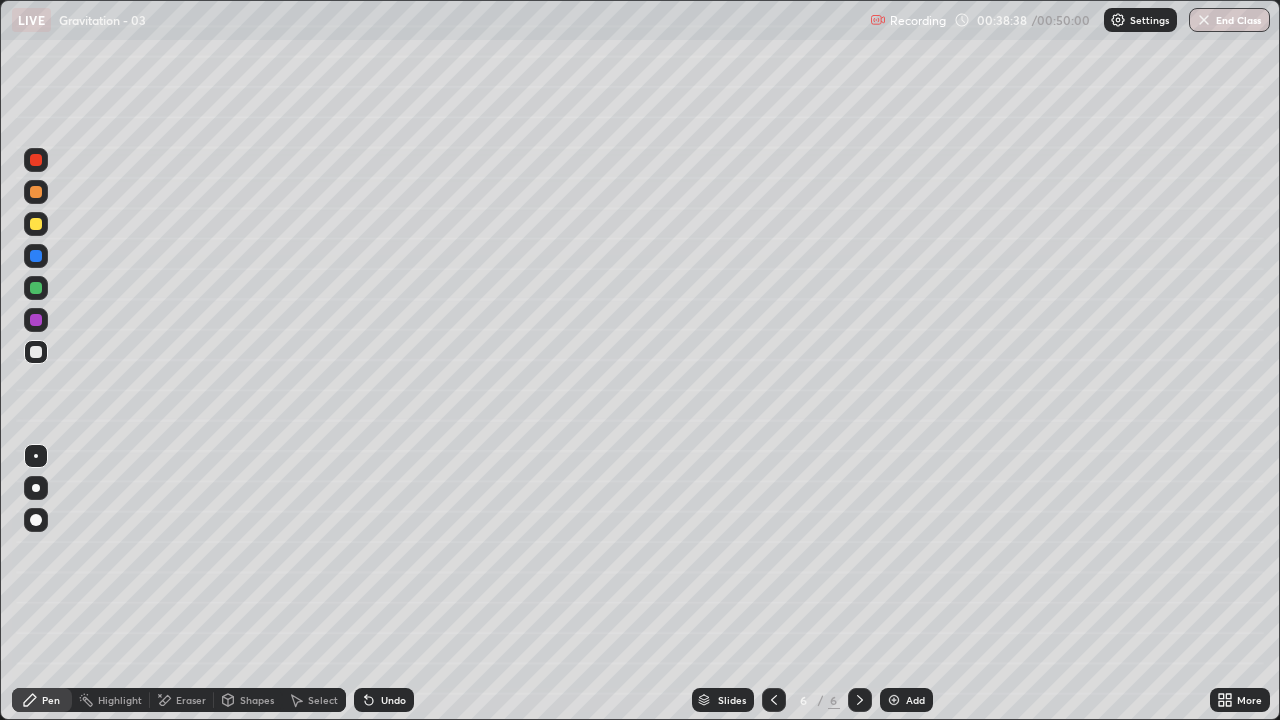 click on "Undo" at bounding box center (393, 700) 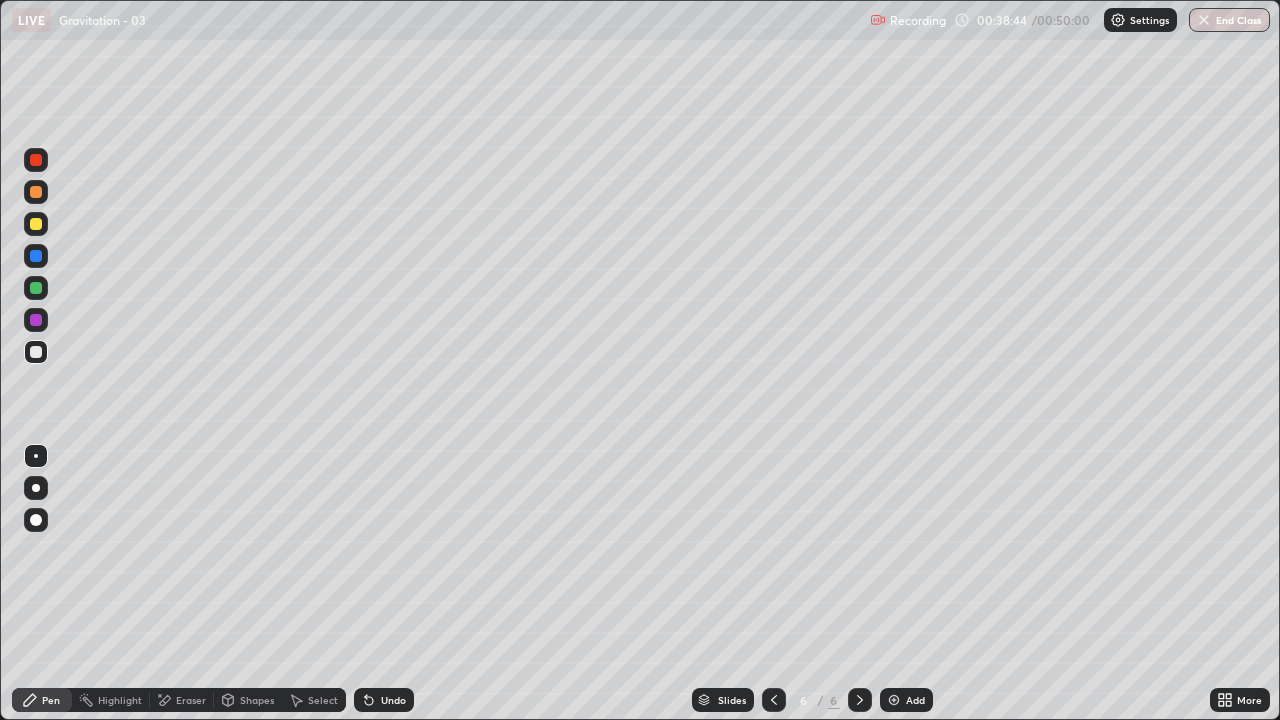 click on "Undo" at bounding box center (393, 700) 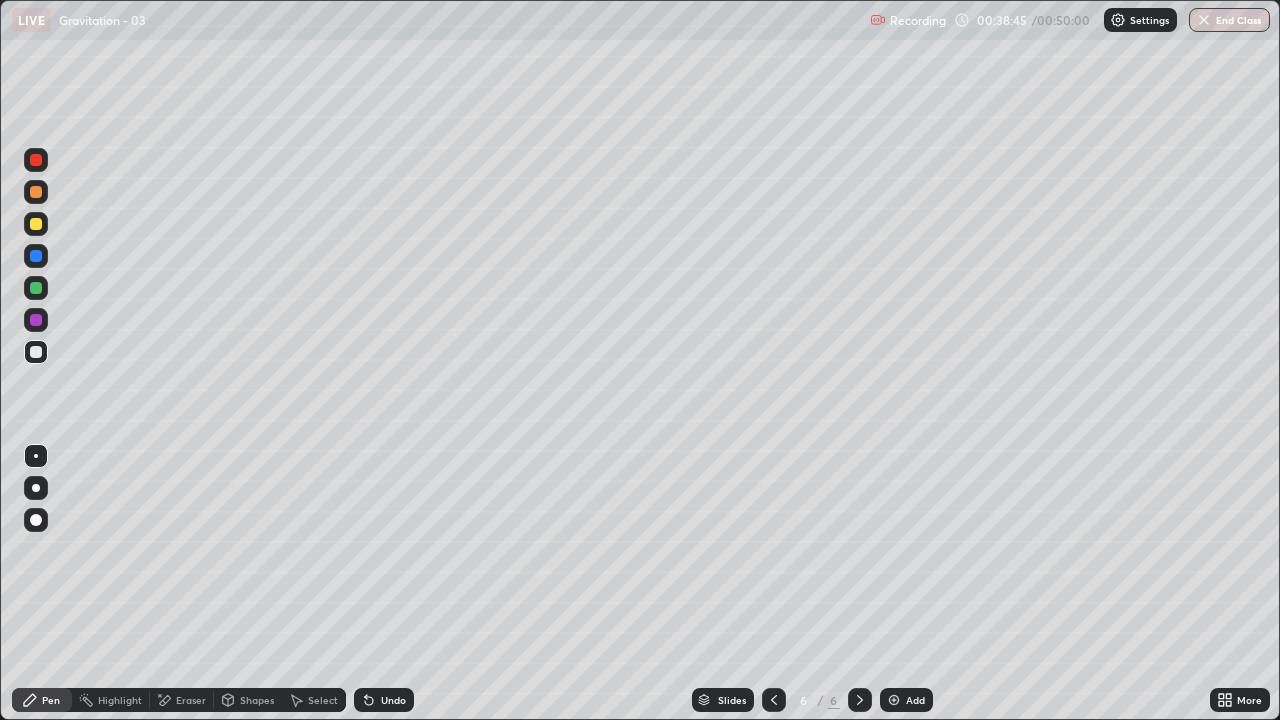 click on "Undo" at bounding box center [393, 700] 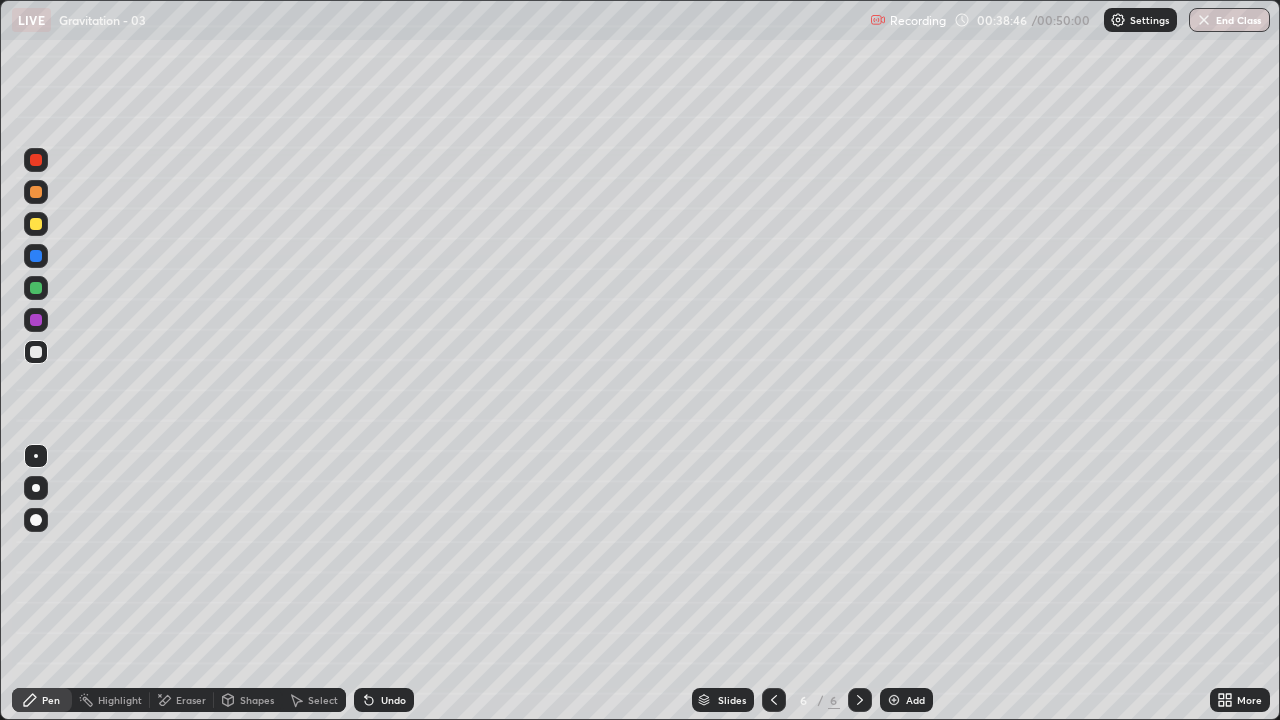 click on "Undo" at bounding box center [393, 700] 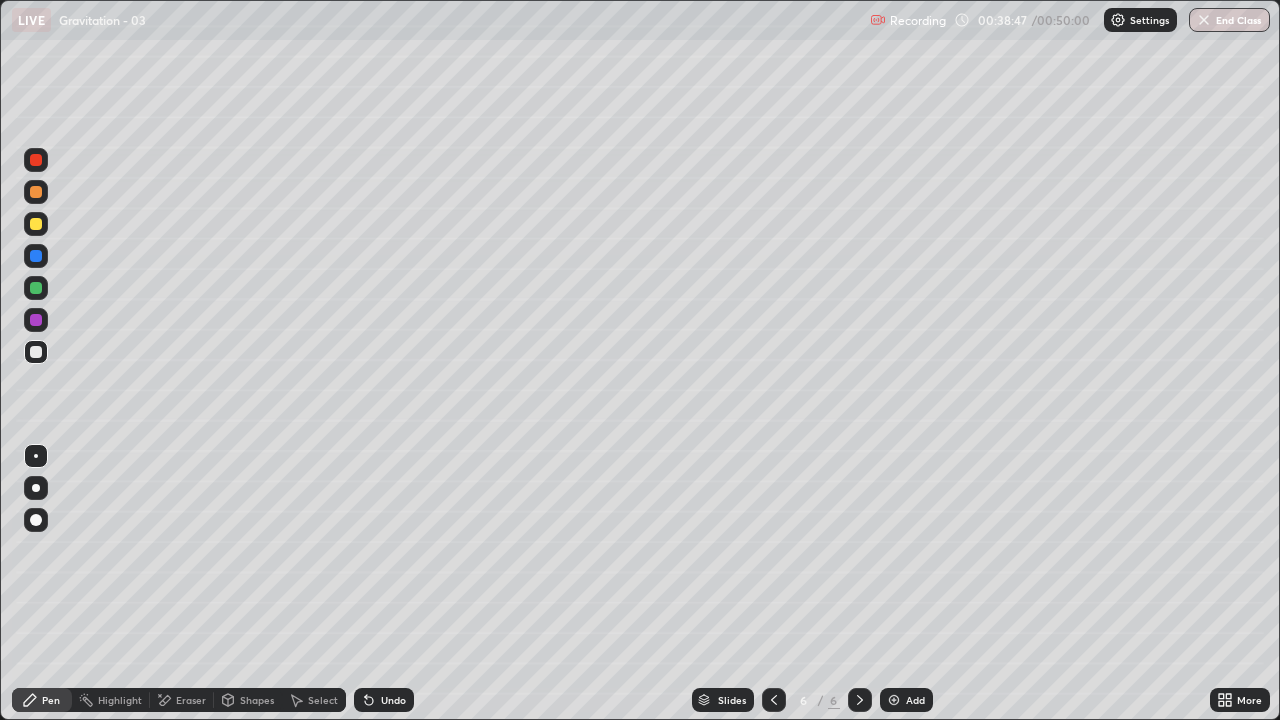 click on "Undo" at bounding box center [393, 700] 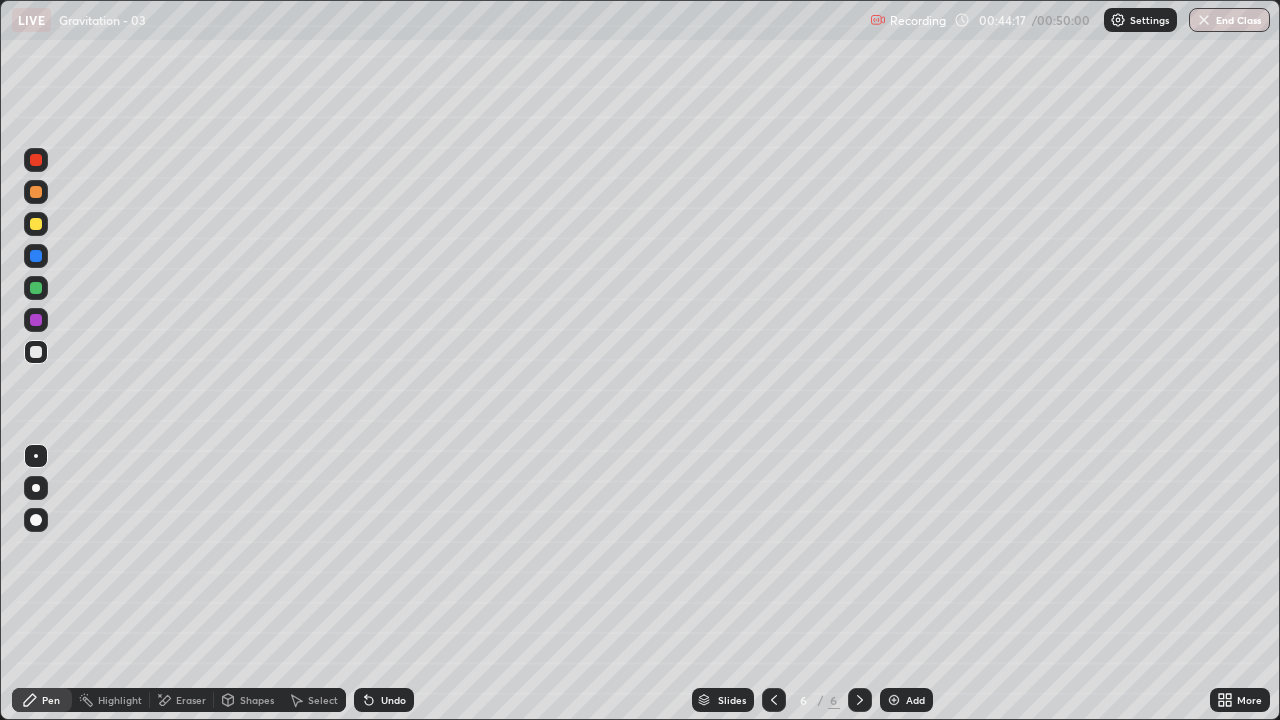 click on "End Class" at bounding box center [1229, 20] 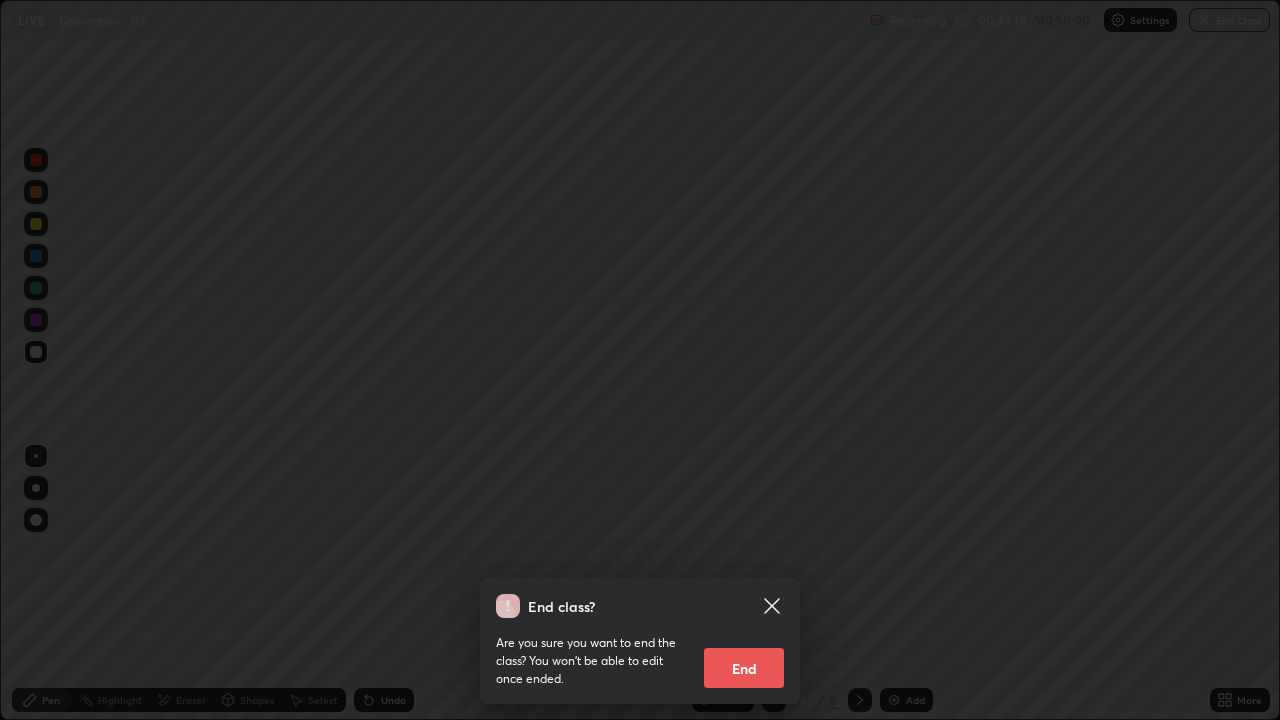 click on "End" at bounding box center [744, 668] 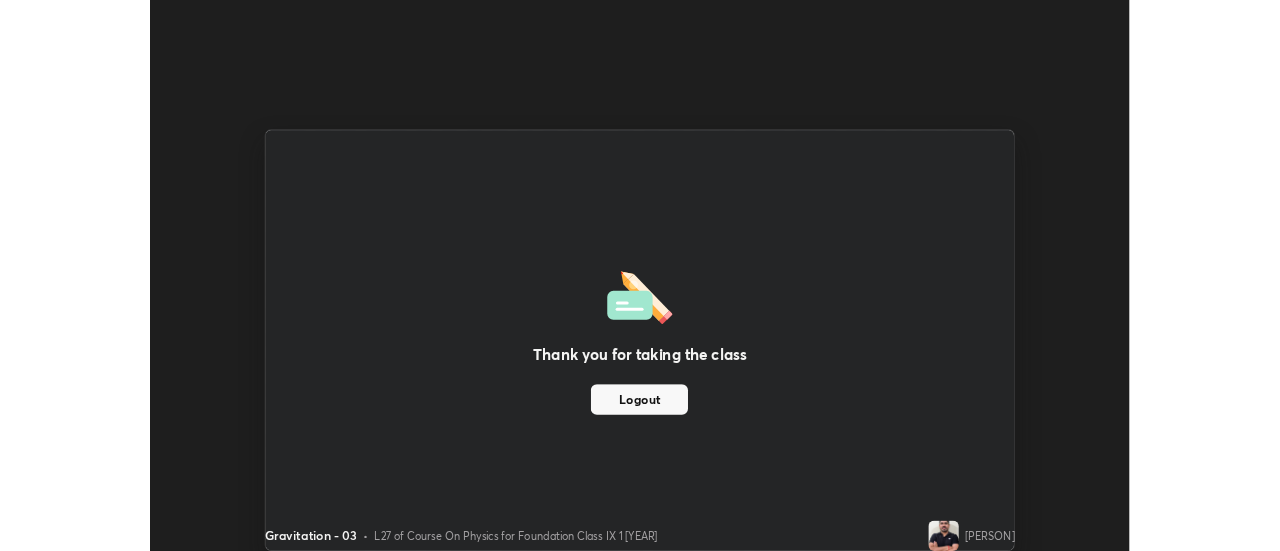 scroll, scrollTop: 551, scrollLeft: 1280, axis: both 